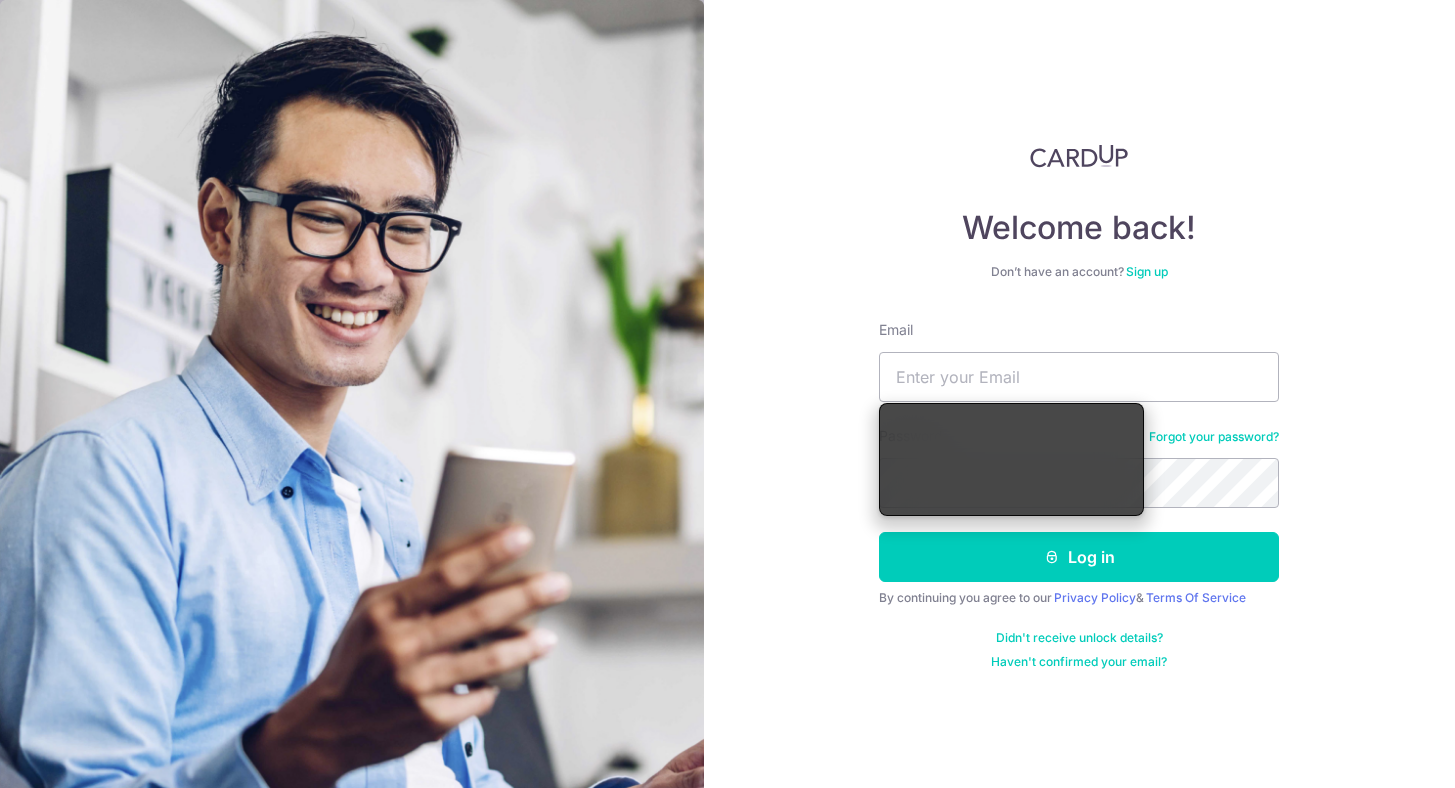 scroll, scrollTop: 0, scrollLeft: 0, axis: both 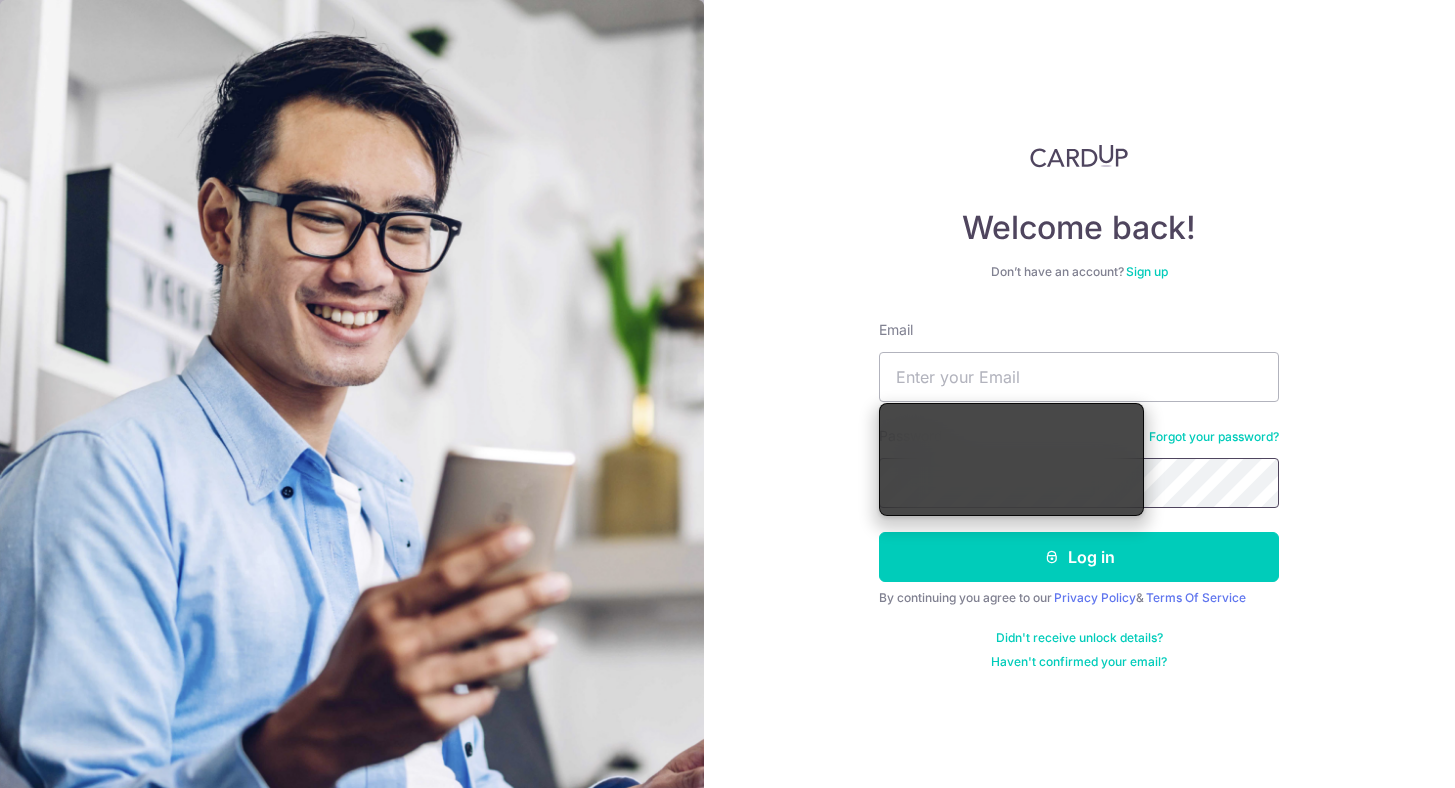 type on "[EMAIL]" 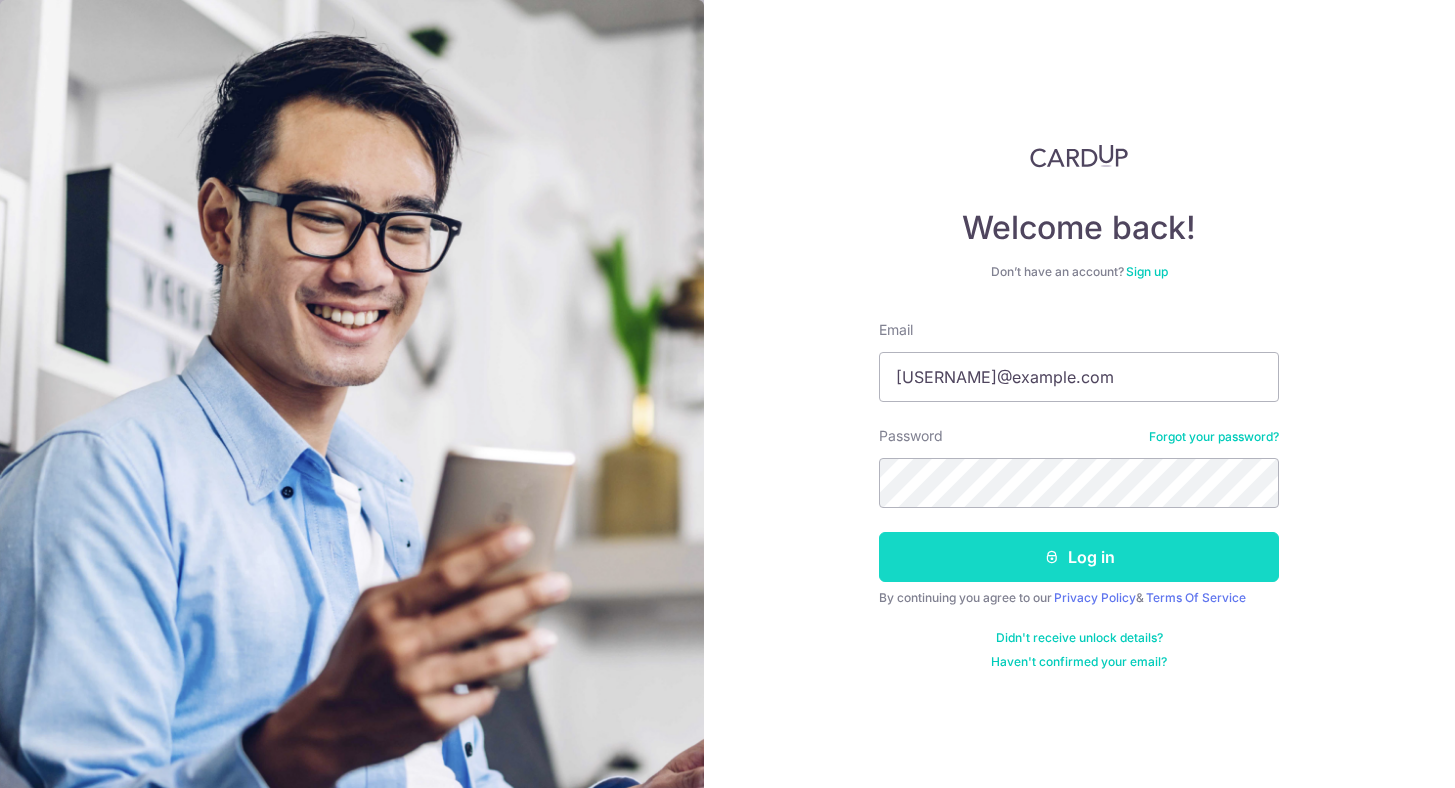 click on "Log in" at bounding box center (1079, 557) 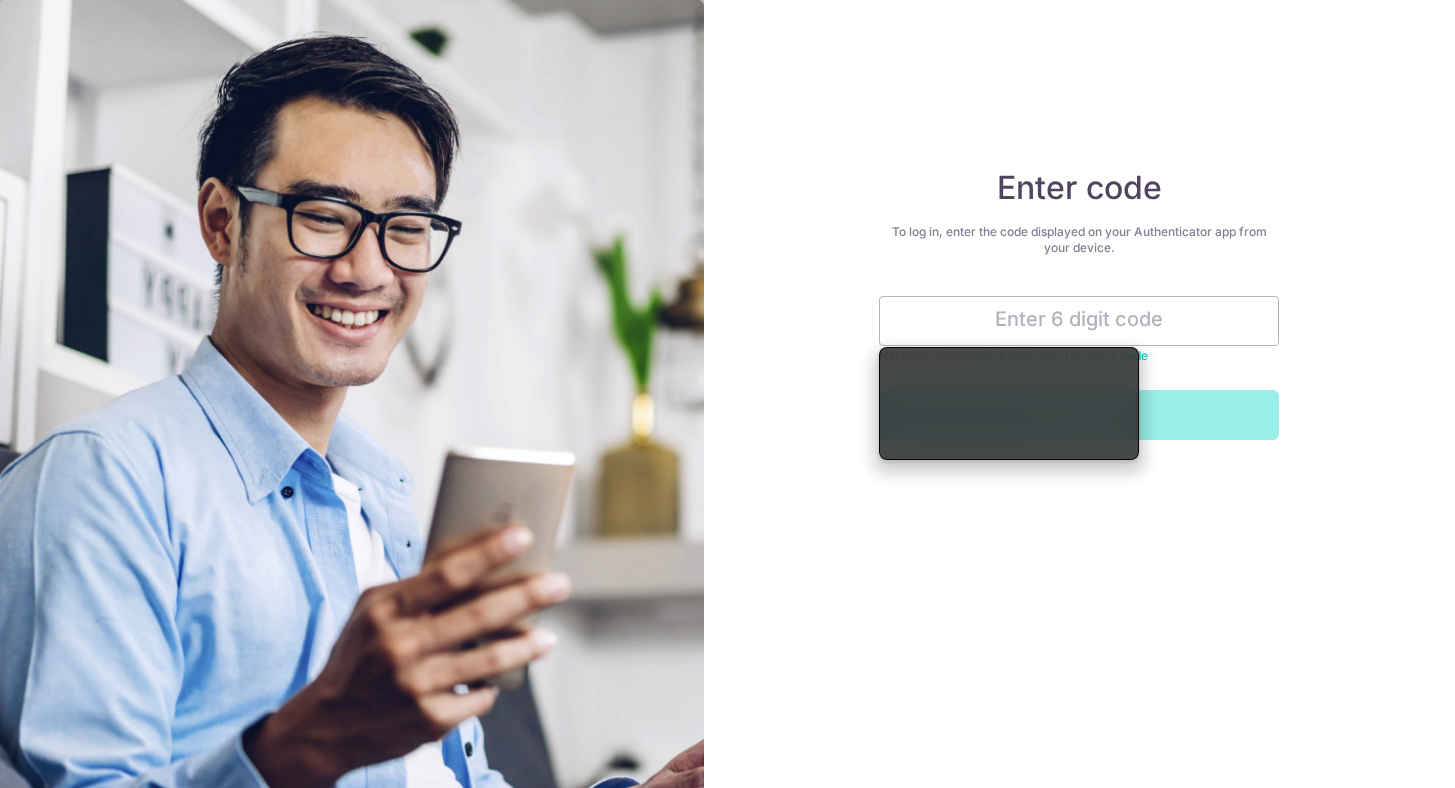 scroll, scrollTop: 0, scrollLeft: 0, axis: both 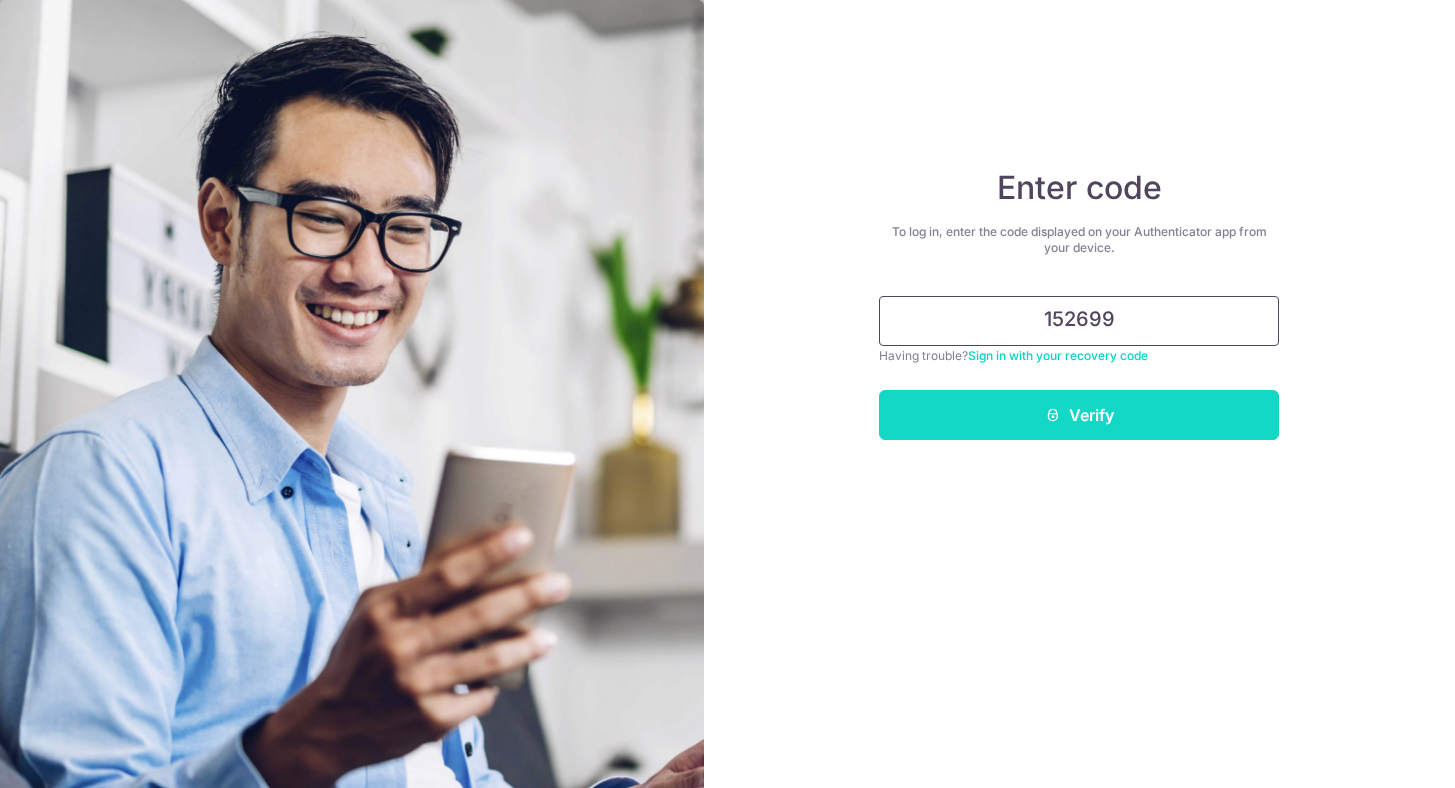 type on "152699" 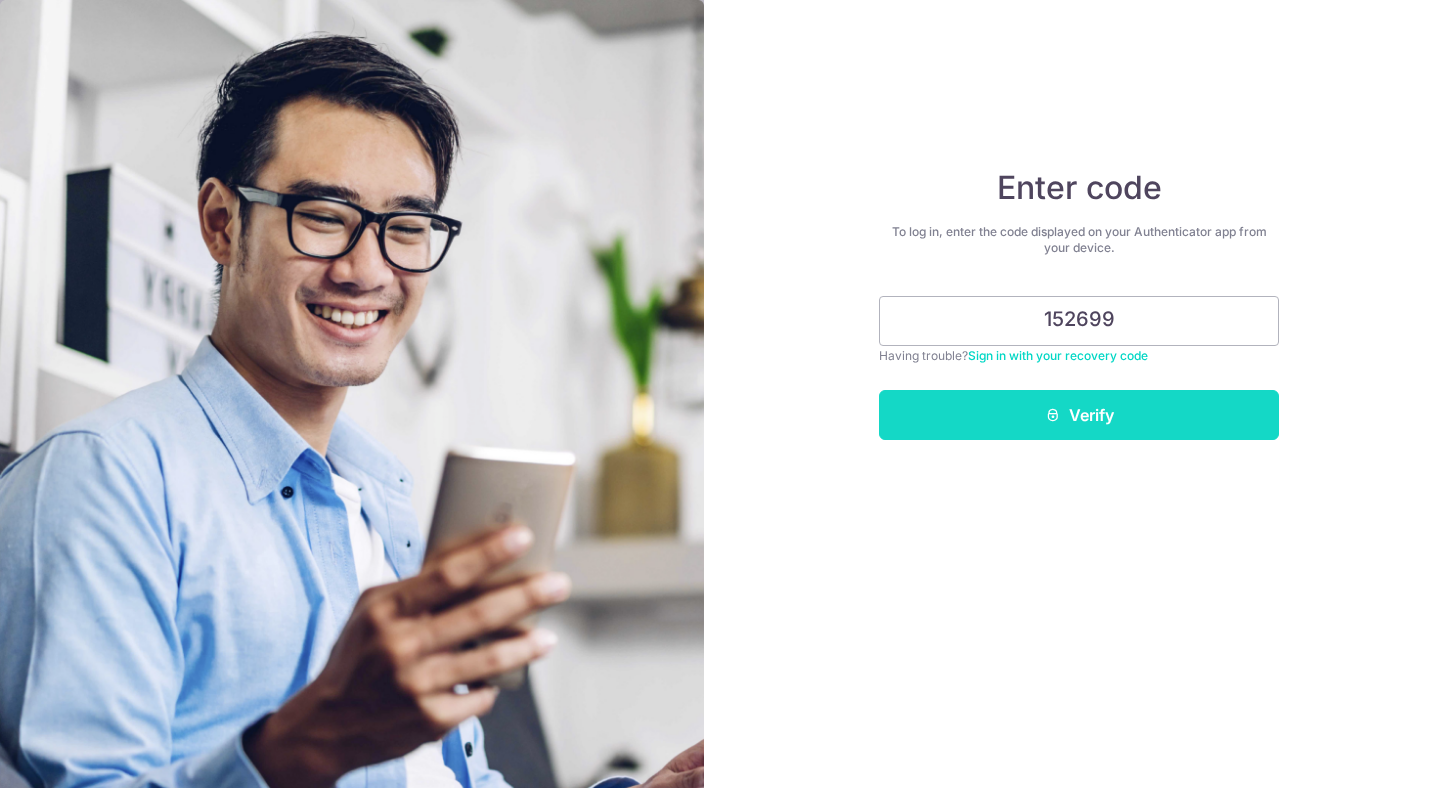 click on "Verify" at bounding box center [1079, 415] 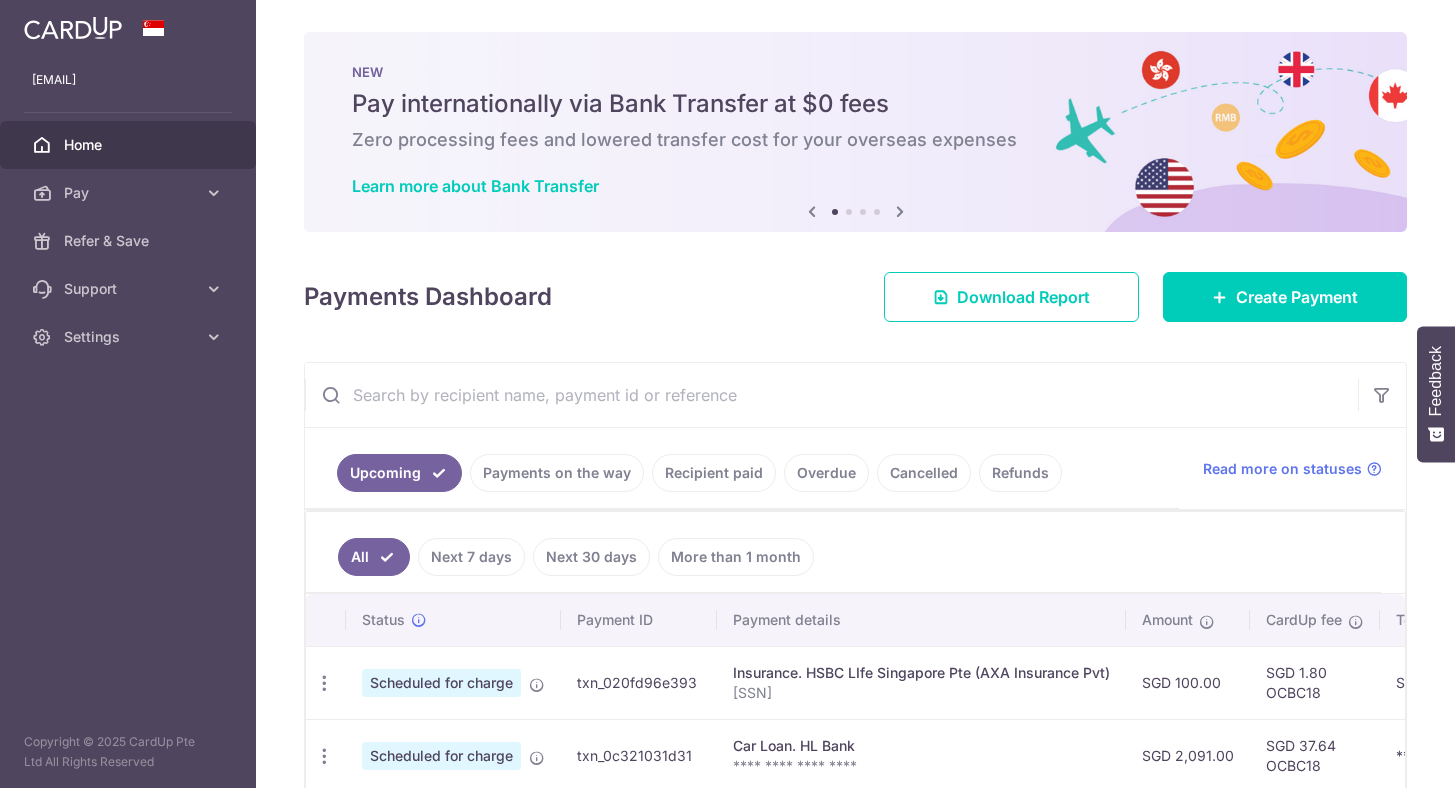scroll, scrollTop: 0, scrollLeft: 0, axis: both 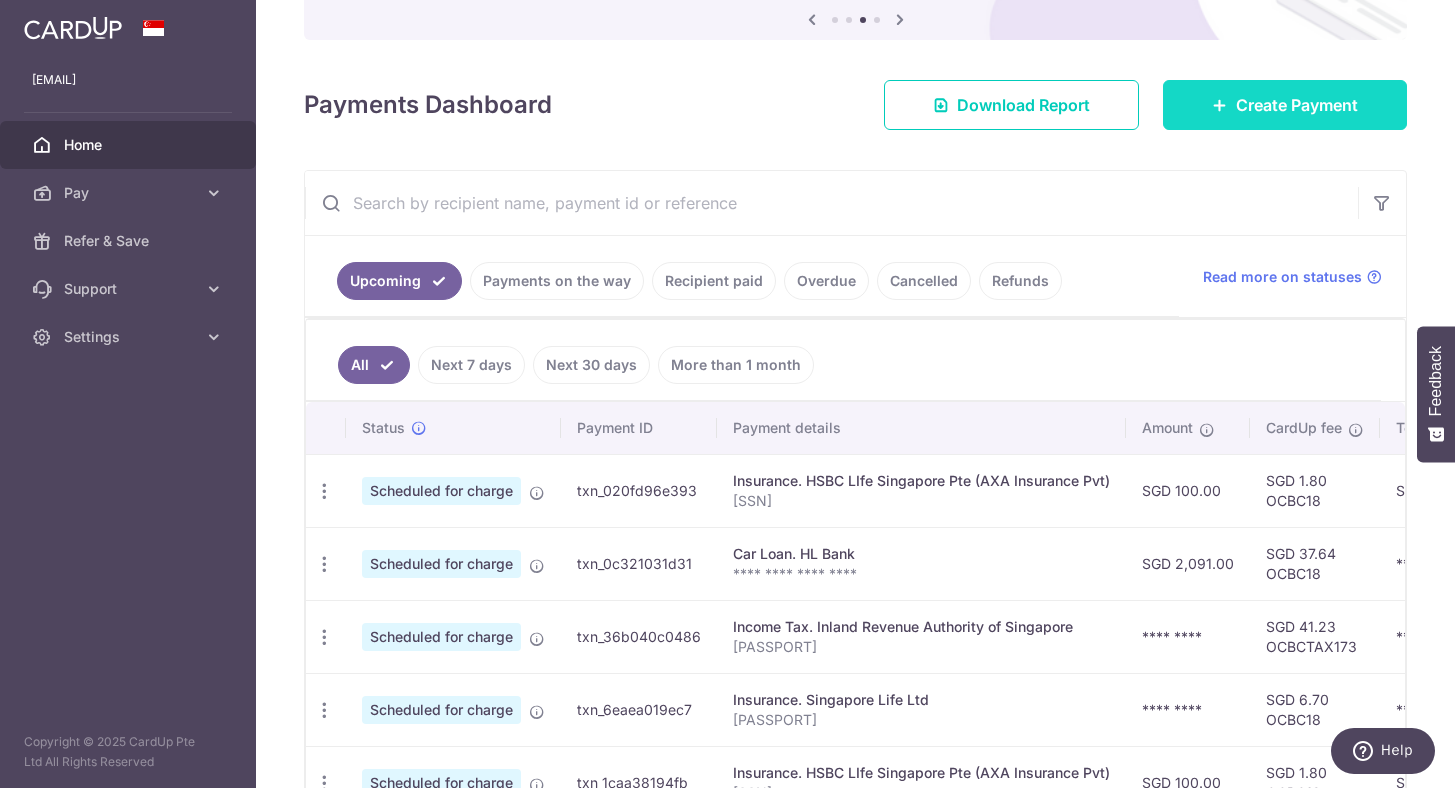 click on "Create Payment" at bounding box center (1297, 105) 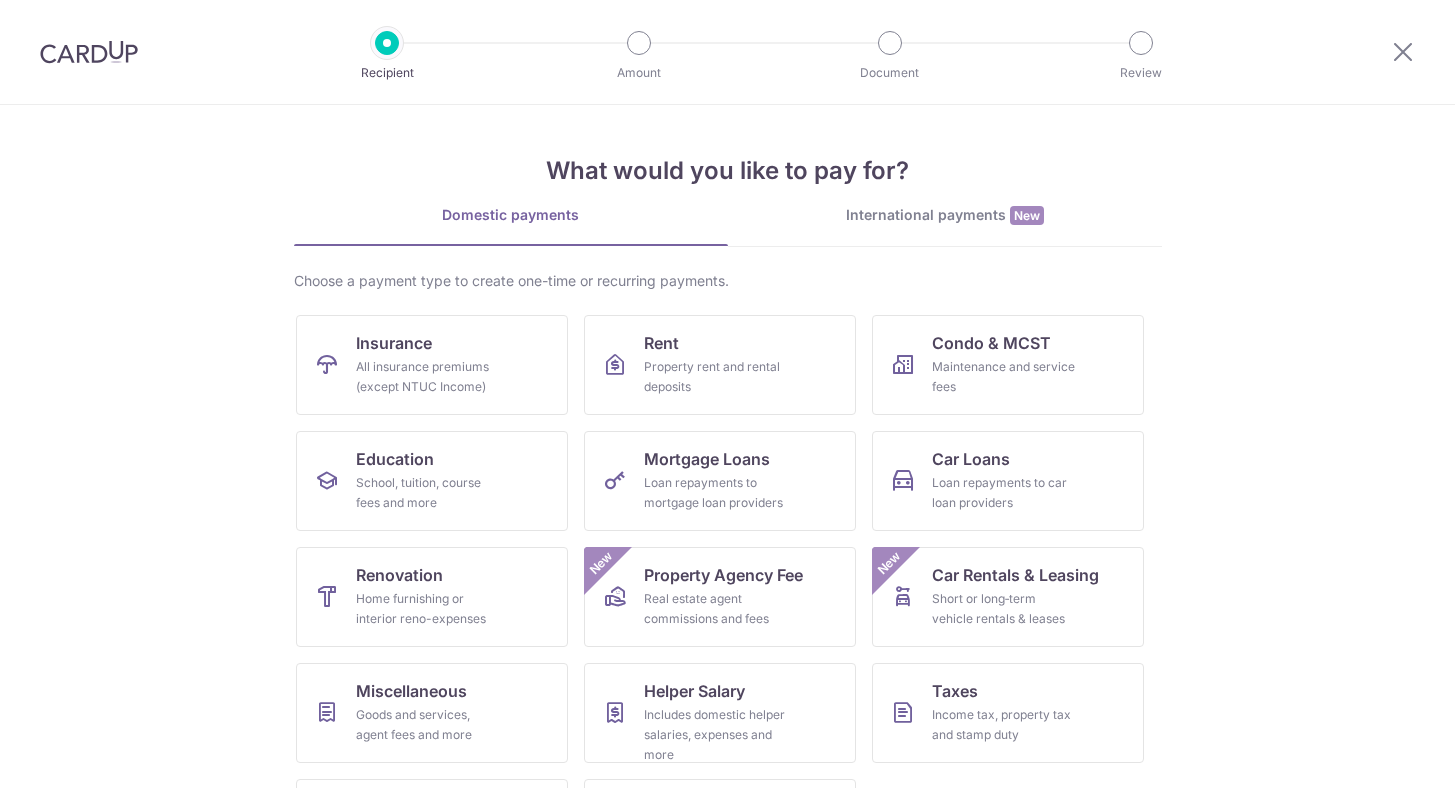 scroll, scrollTop: 0, scrollLeft: 0, axis: both 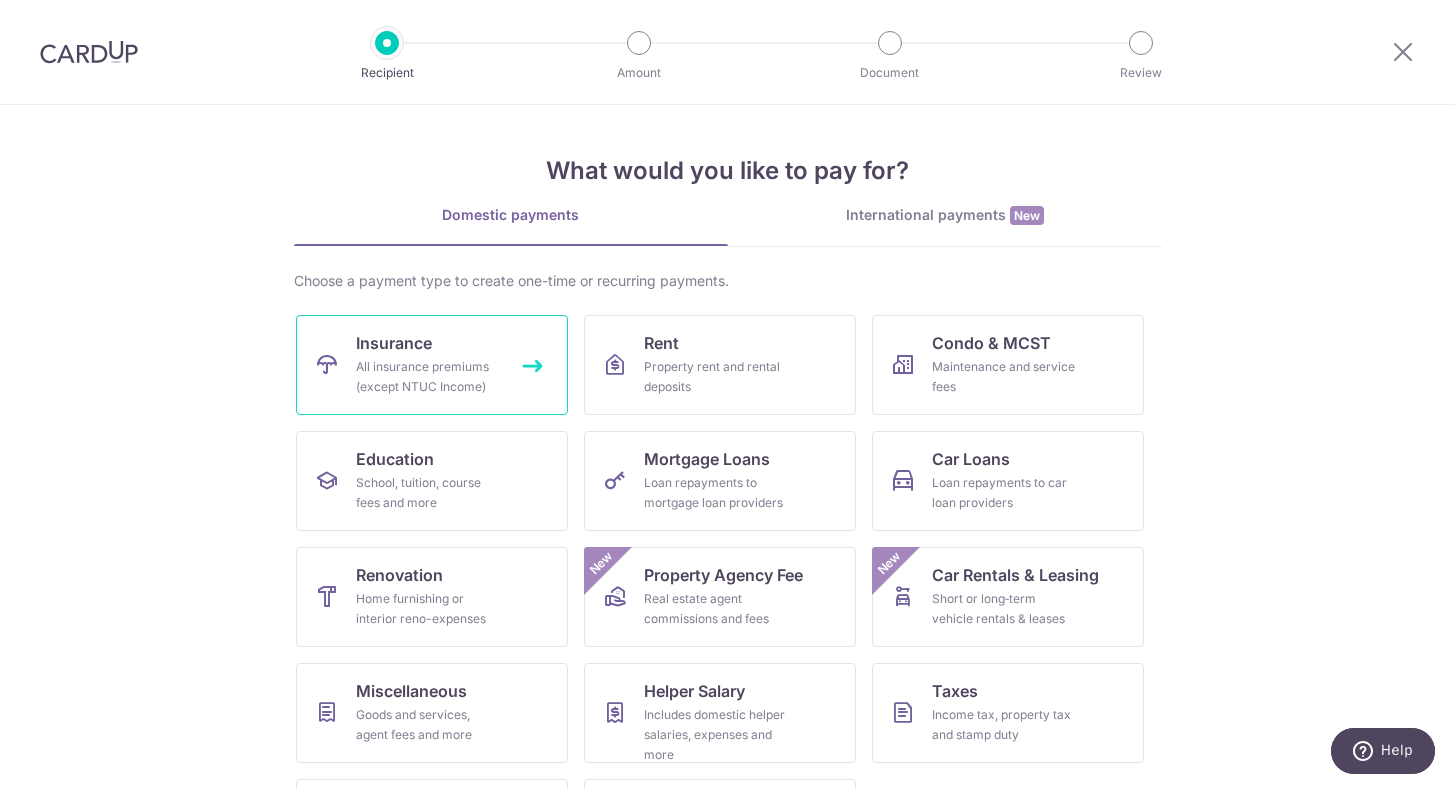 click on "Insurance All insurance premiums (except NTUC Income)" at bounding box center [432, 365] 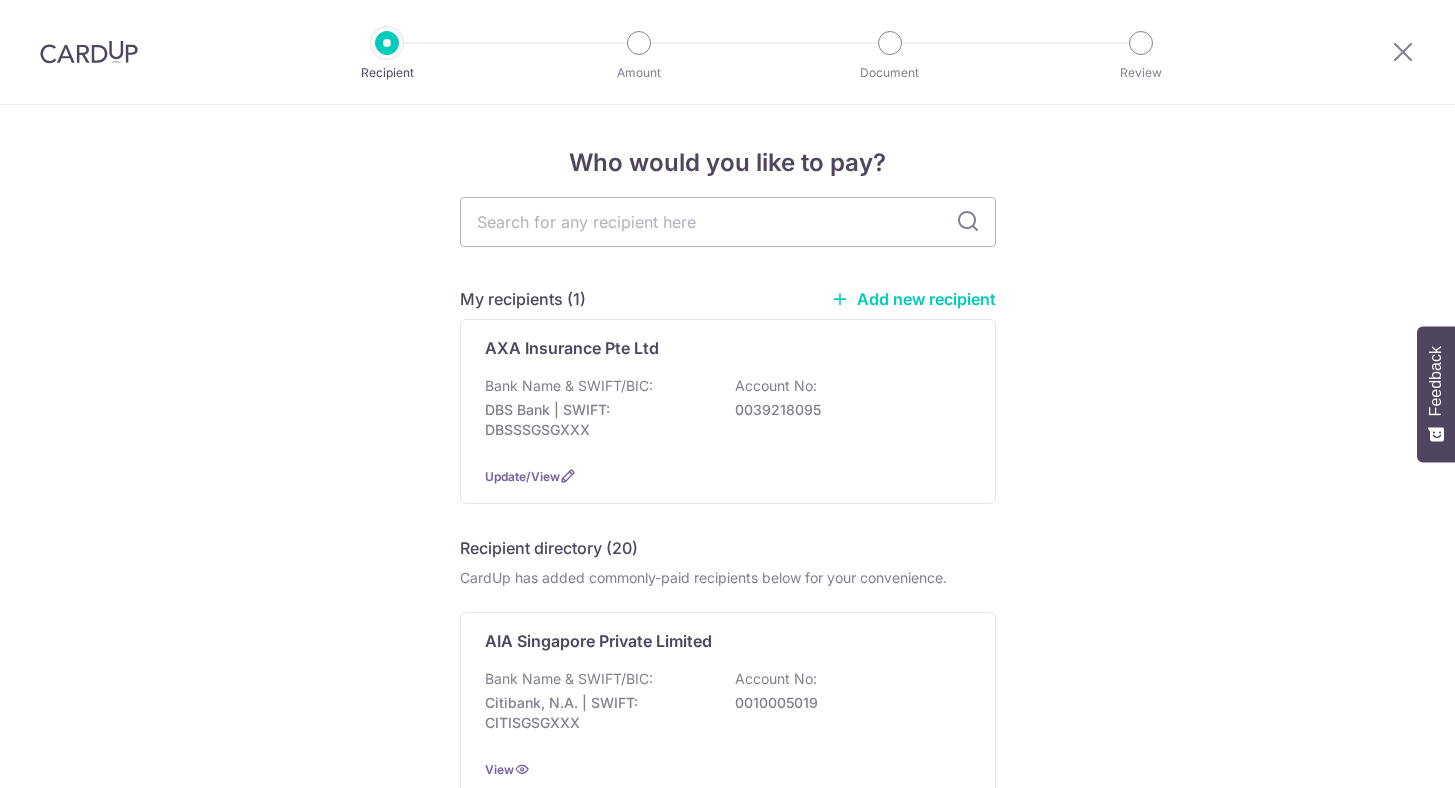 scroll, scrollTop: 0, scrollLeft: 0, axis: both 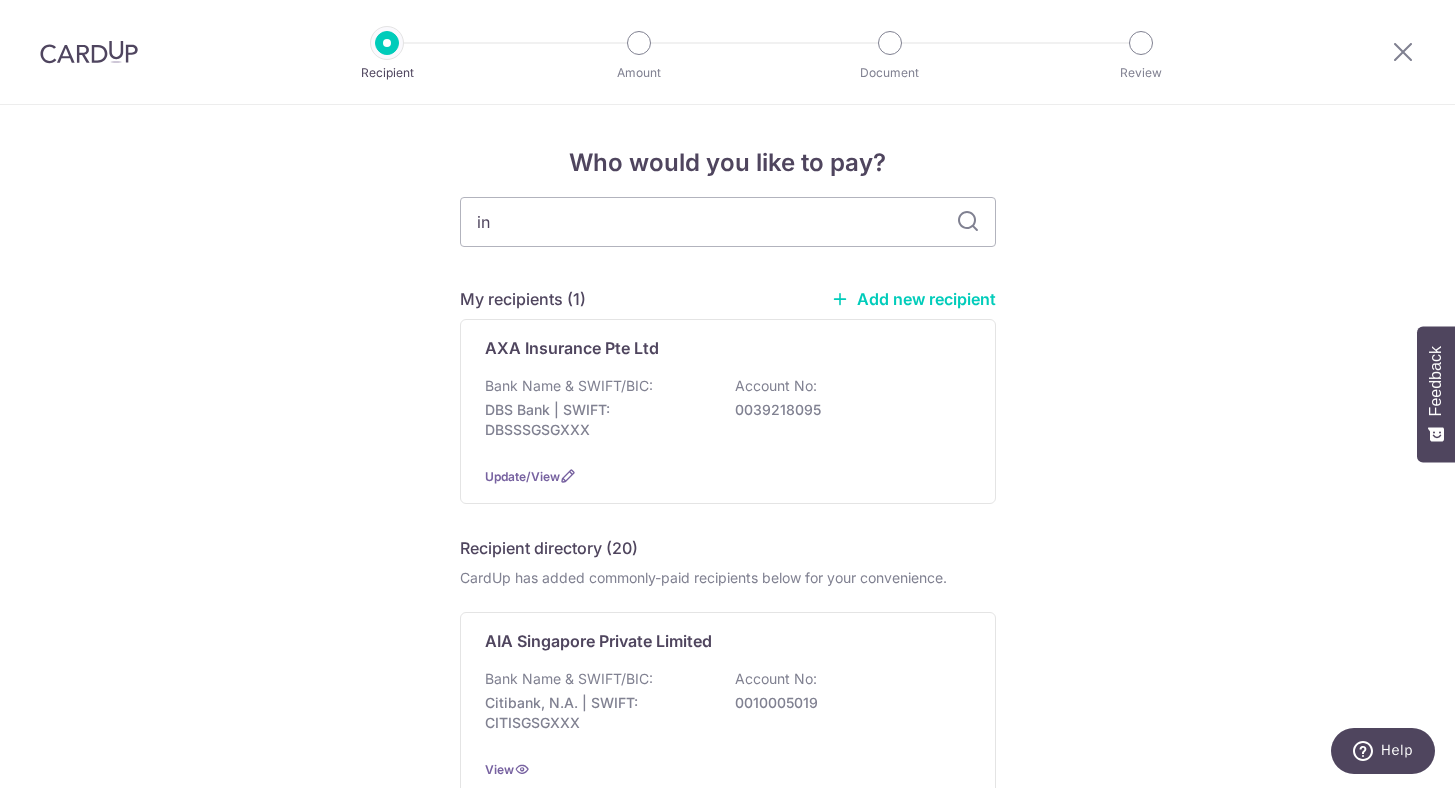 type on "inc" 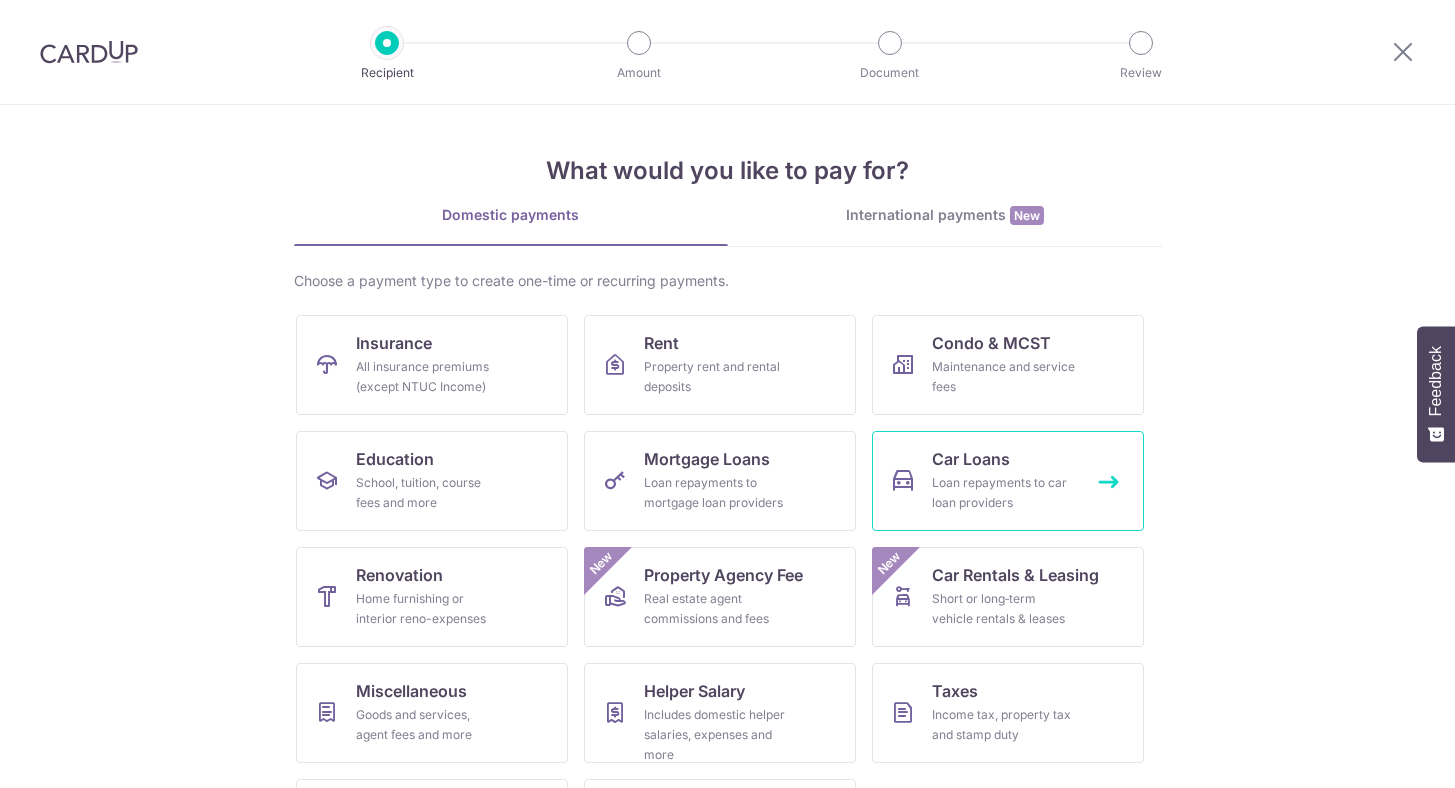scroll, scrollTop: 0, scrollLeft: 0, axis: both 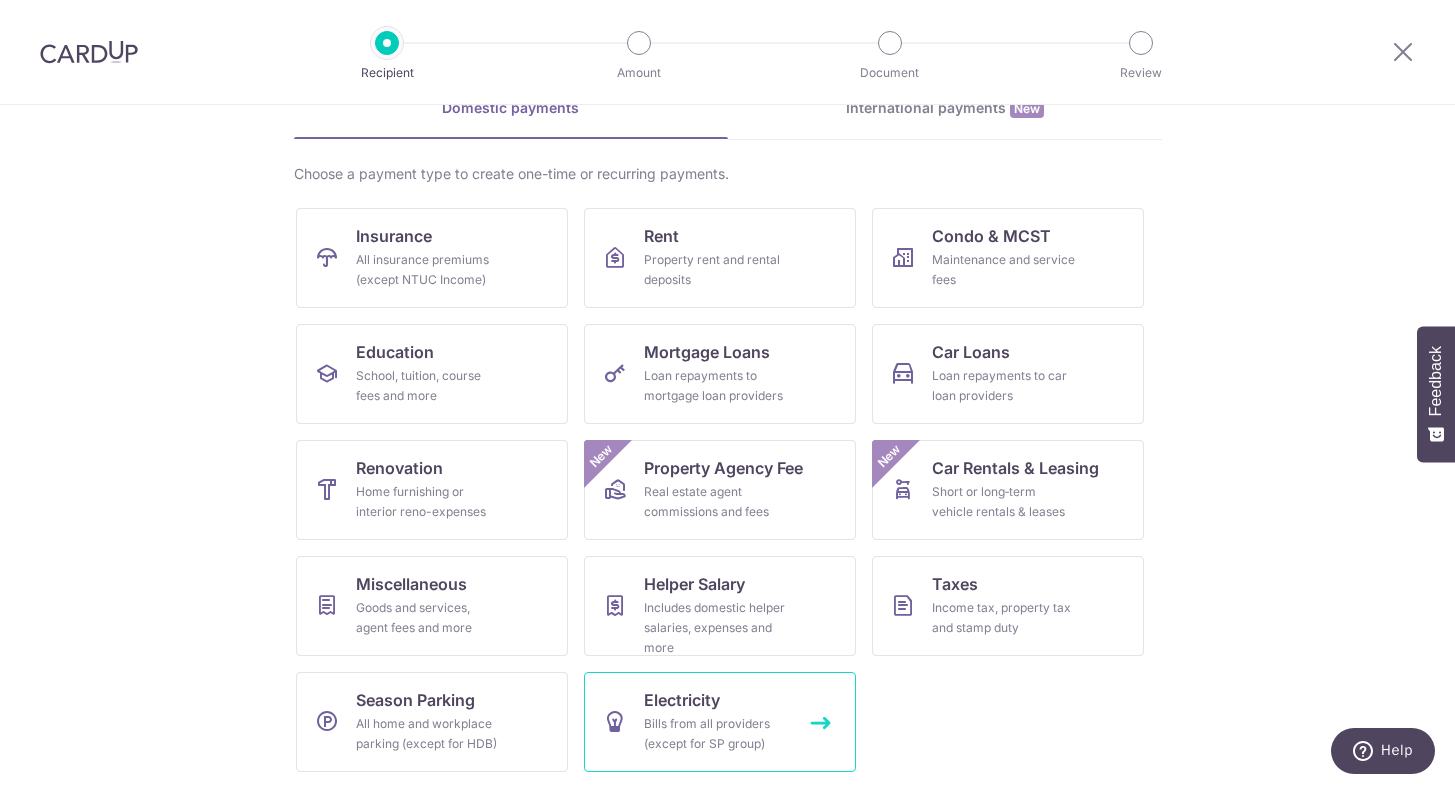 click on "Electricity Bills from all providers (except for SP group)" at bounding box center (720, 722) 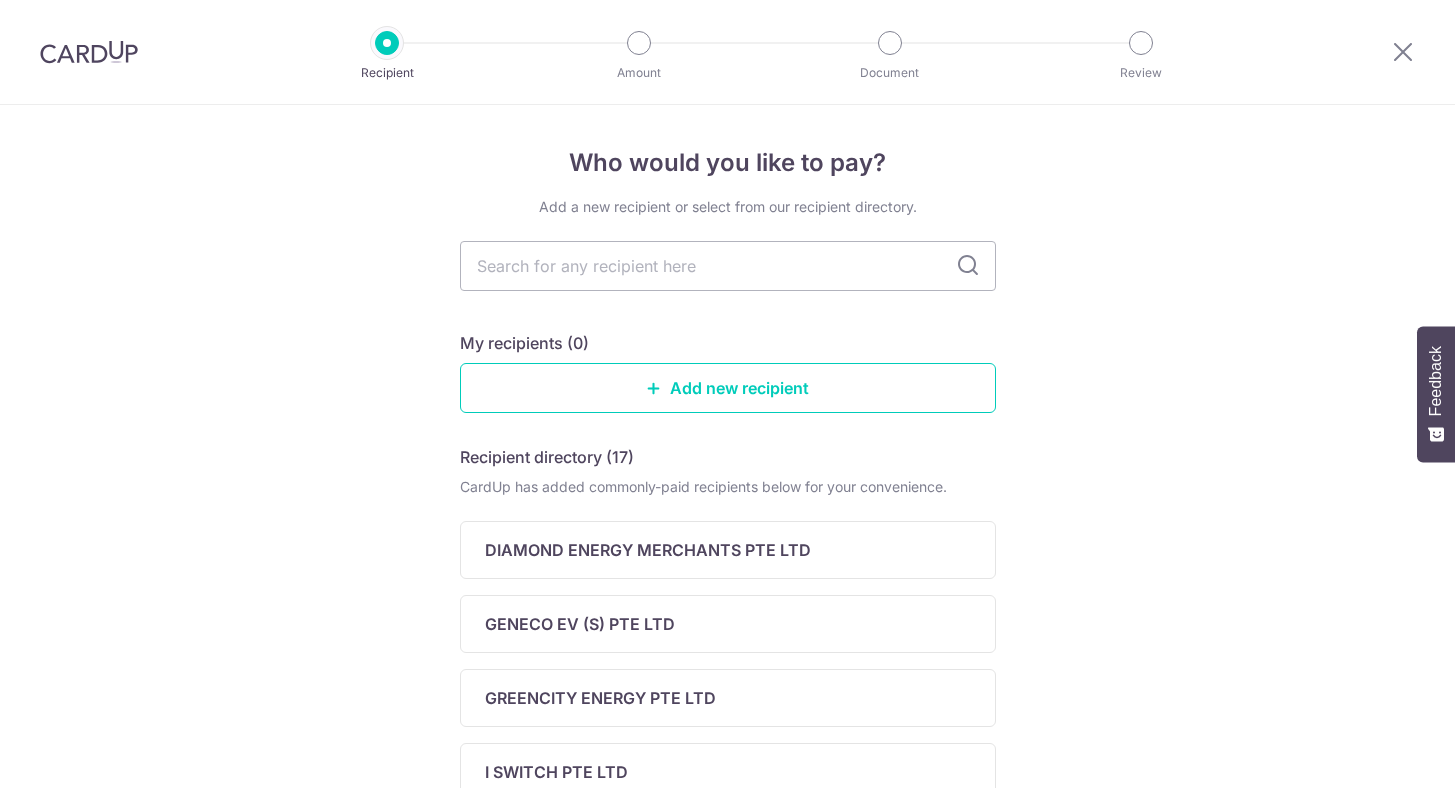scroll, scrollTop: 0, scrollLeft: 0, axis: both 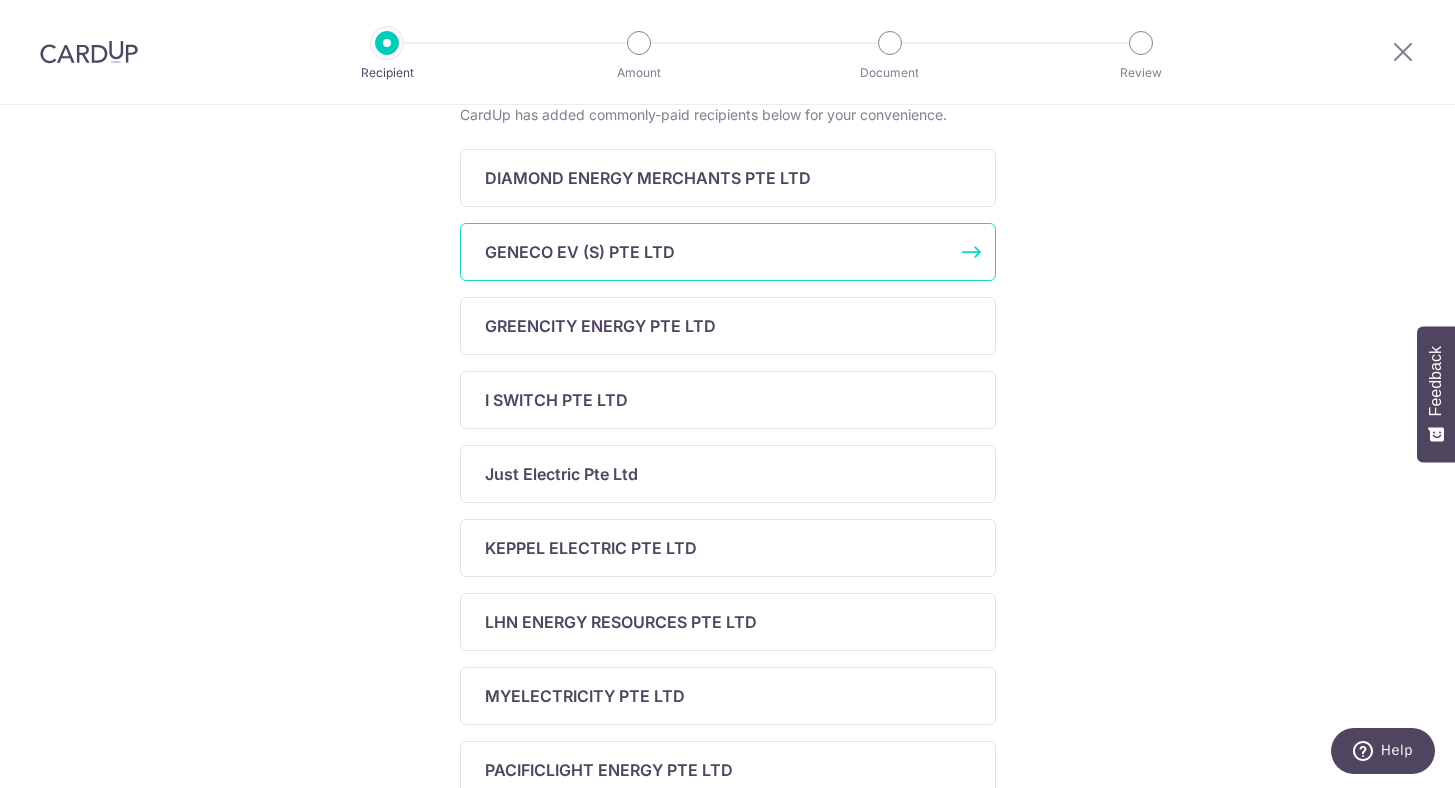 click on "GENECO EV (S) PTE LTD" at bounding box center (580, 252) 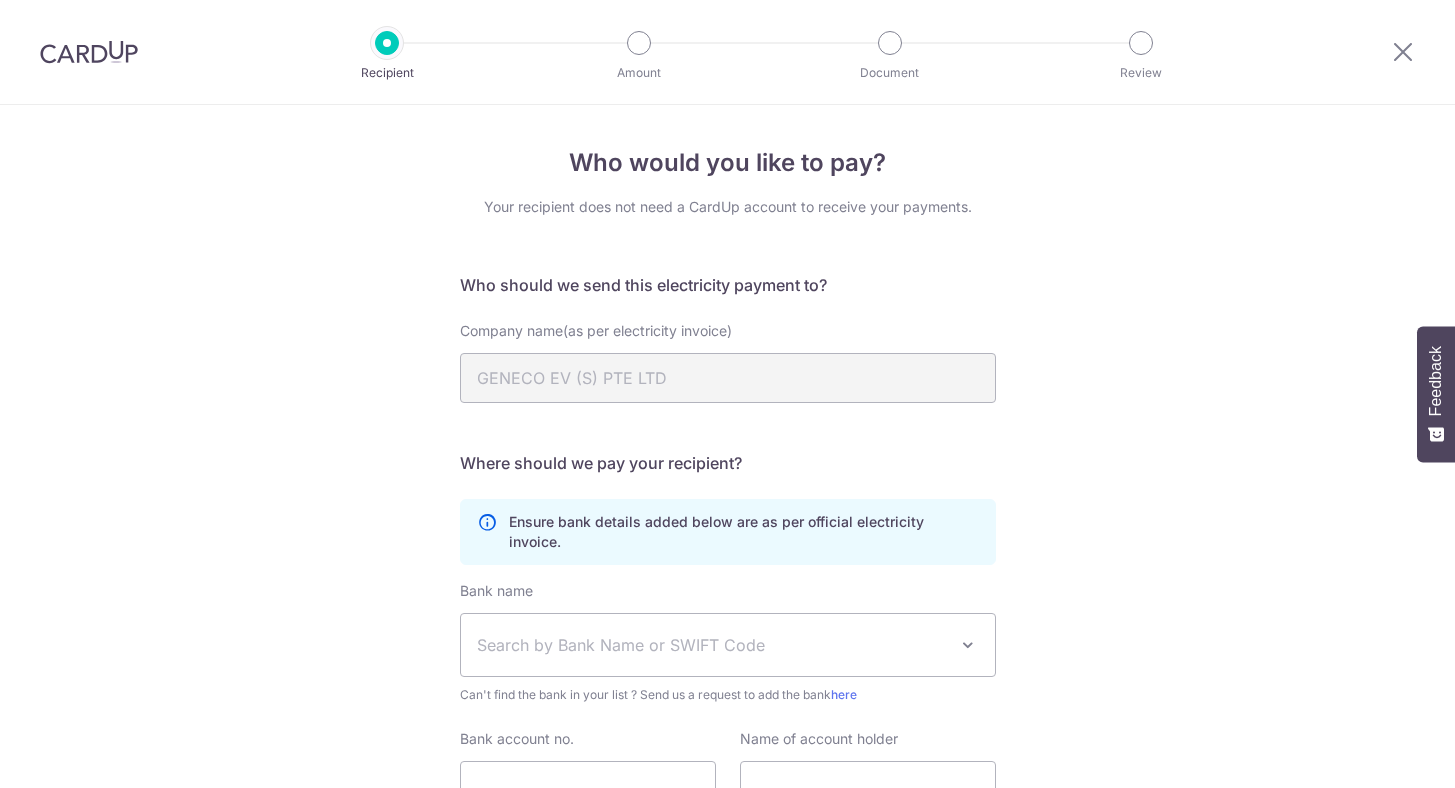 scroll, scrollTop: 0, scrollLeft: 0, axis: both 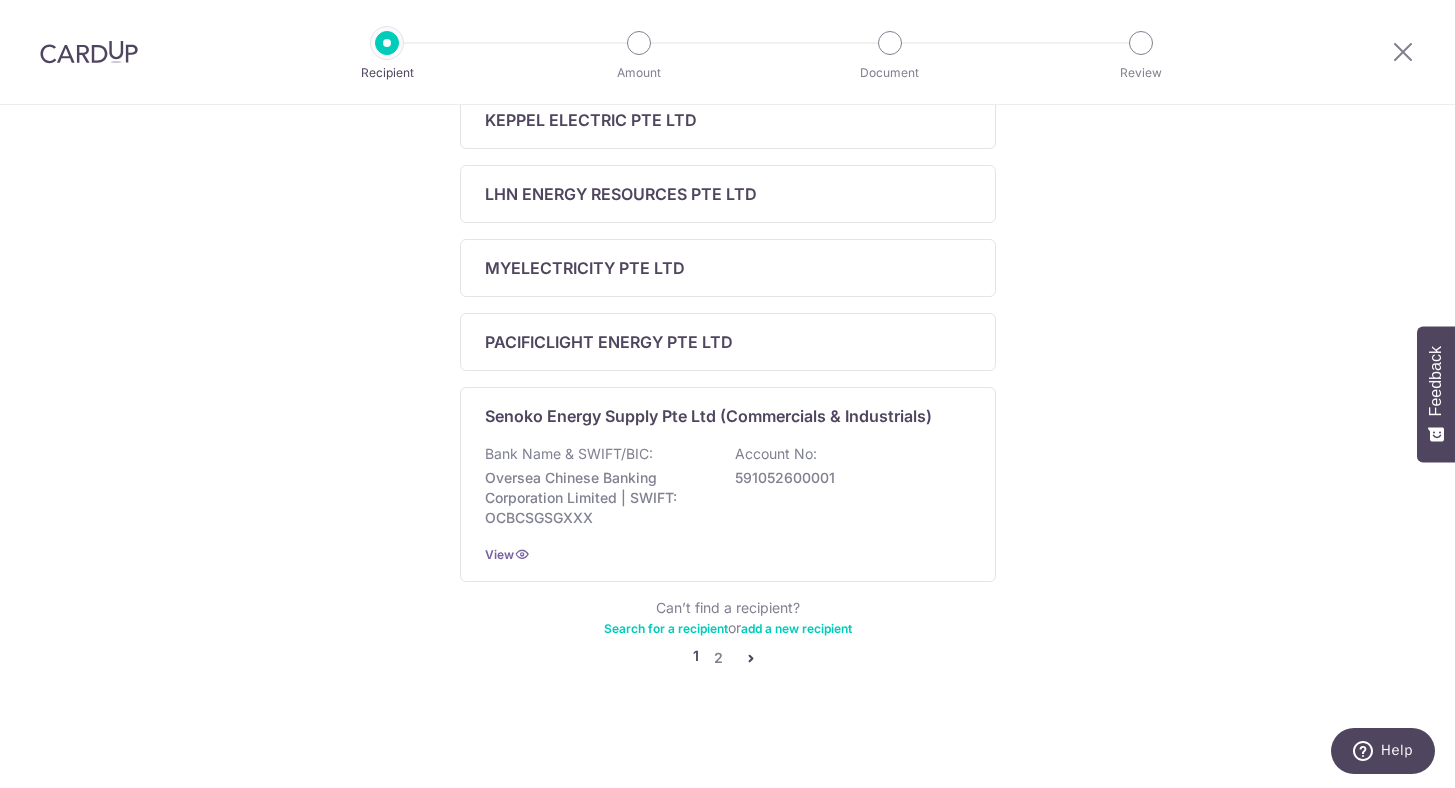 click on "1" at bounding box center [696, 658] 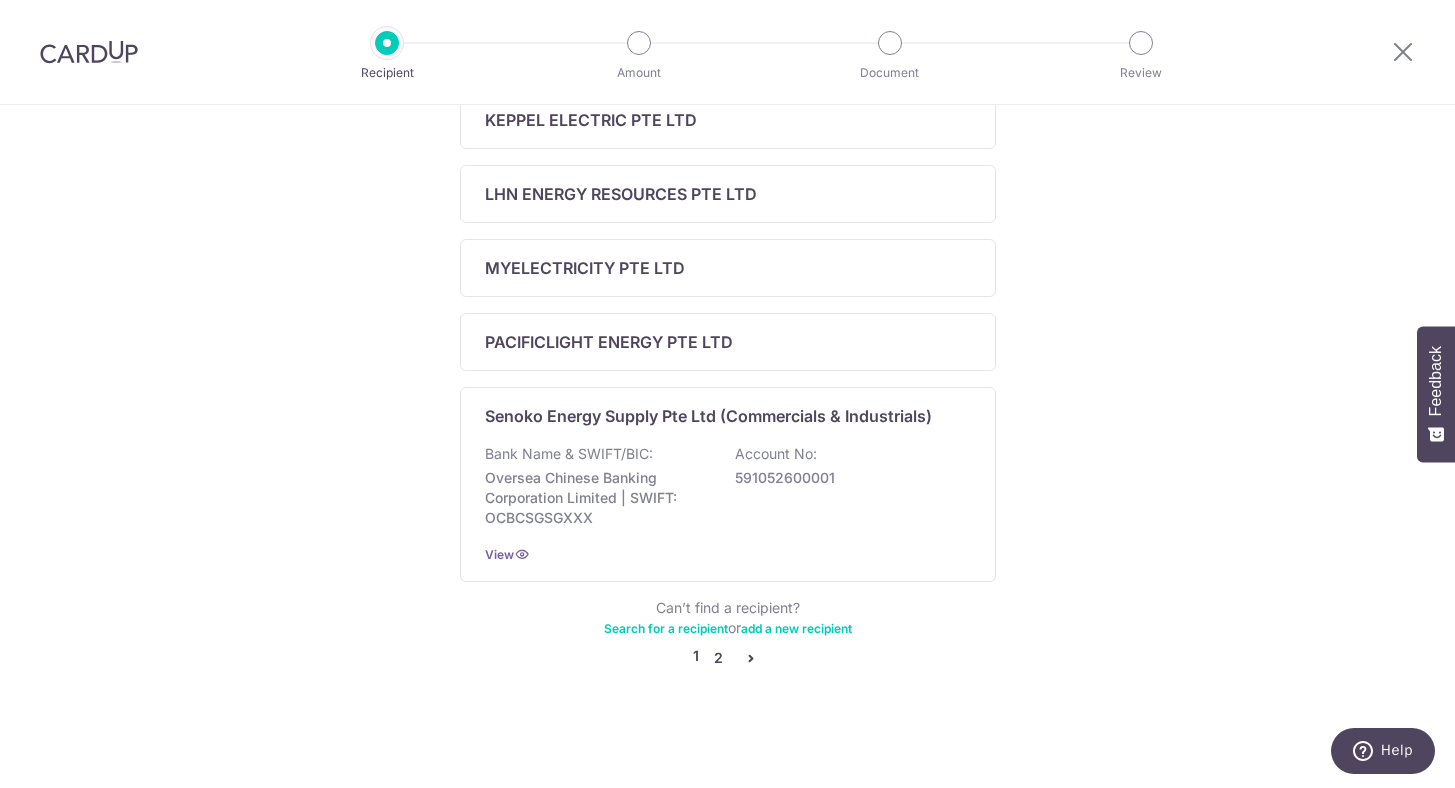 click on "2" at bounding box center [719, 658] 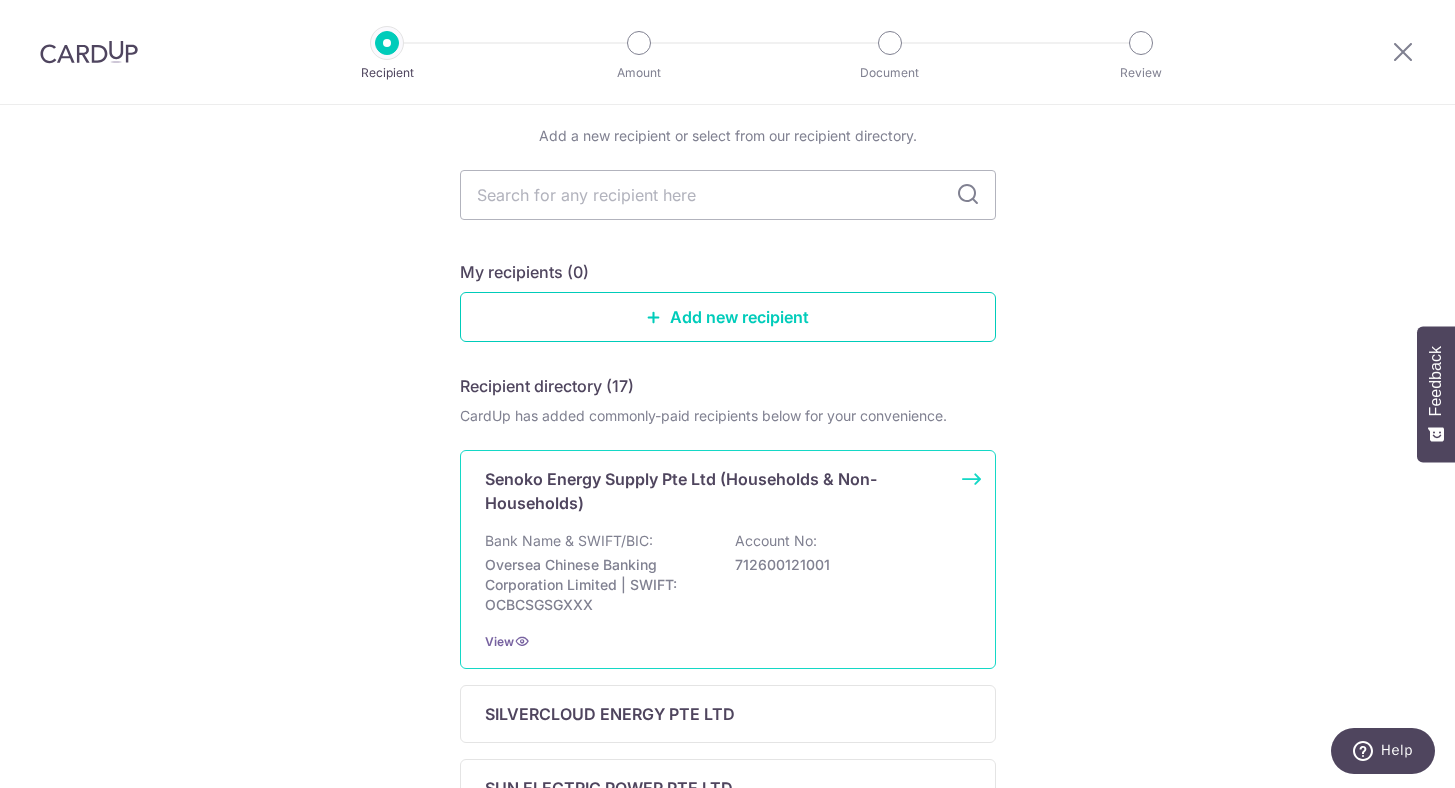 scroll, scrollTop: 0, scrollLeft: 0, axis: both 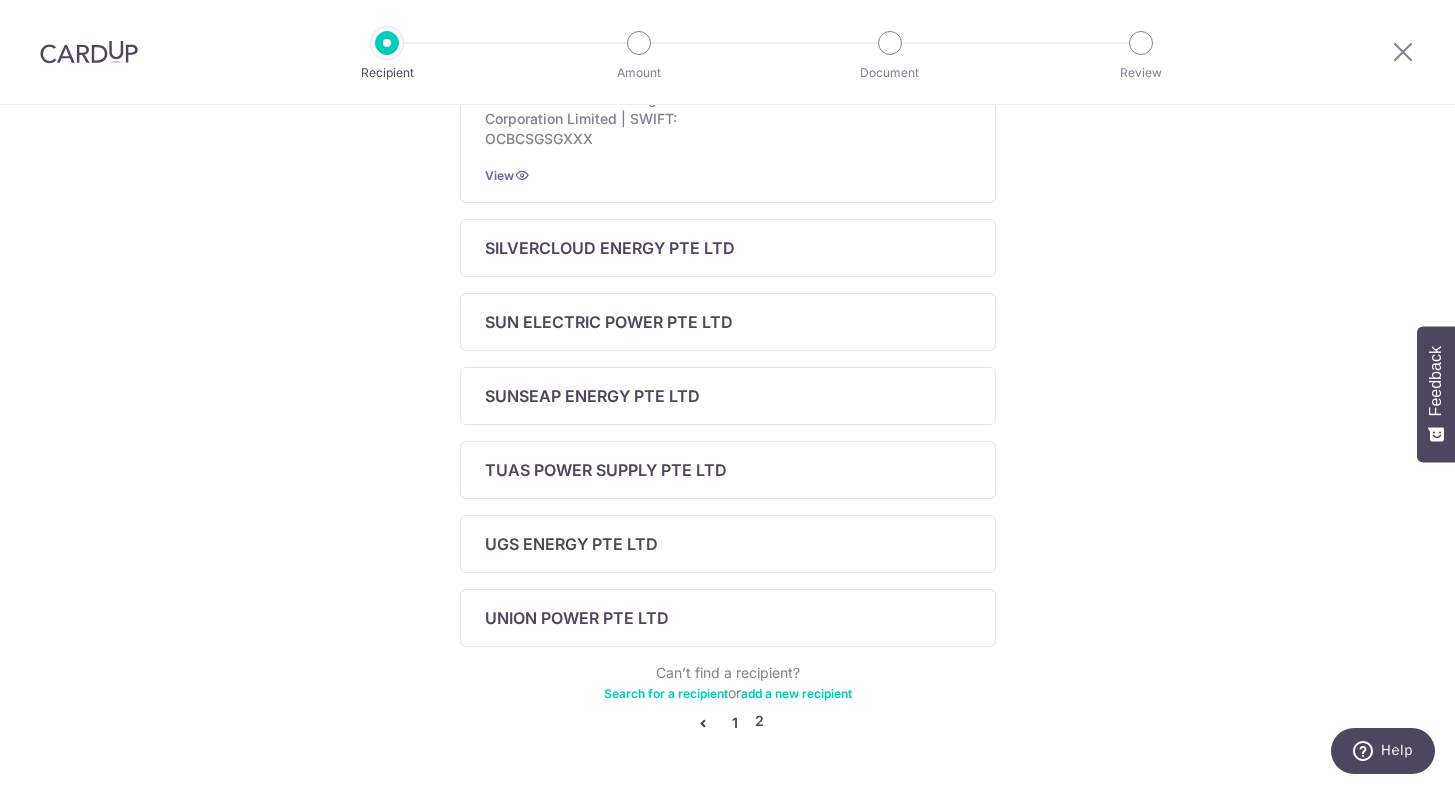 click on "1" at bounding box center [735, 723] 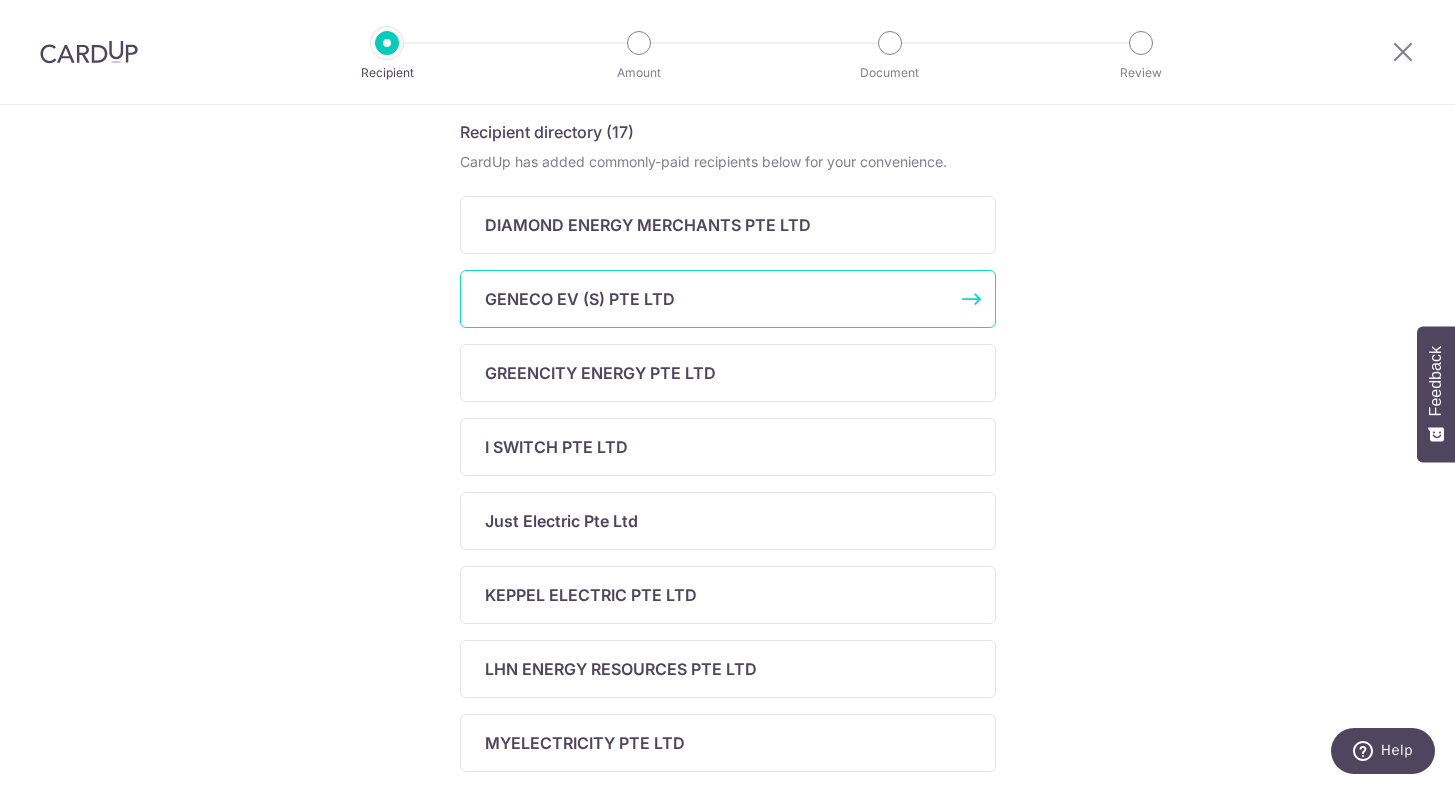 scroll, scrollTop: 131, scrollLeft: 0, axis: vertical 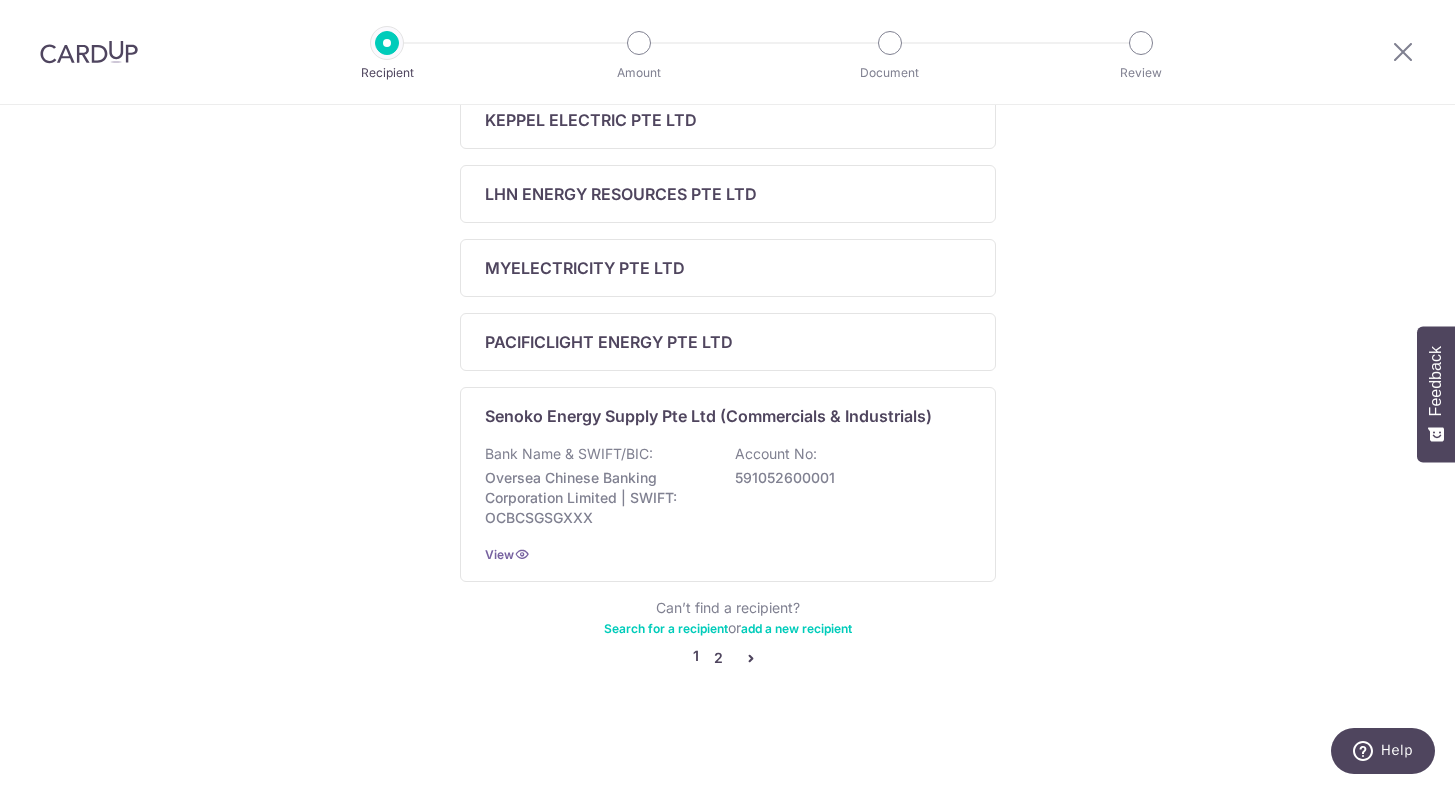 click on "2" at bounding box center (719, 658) 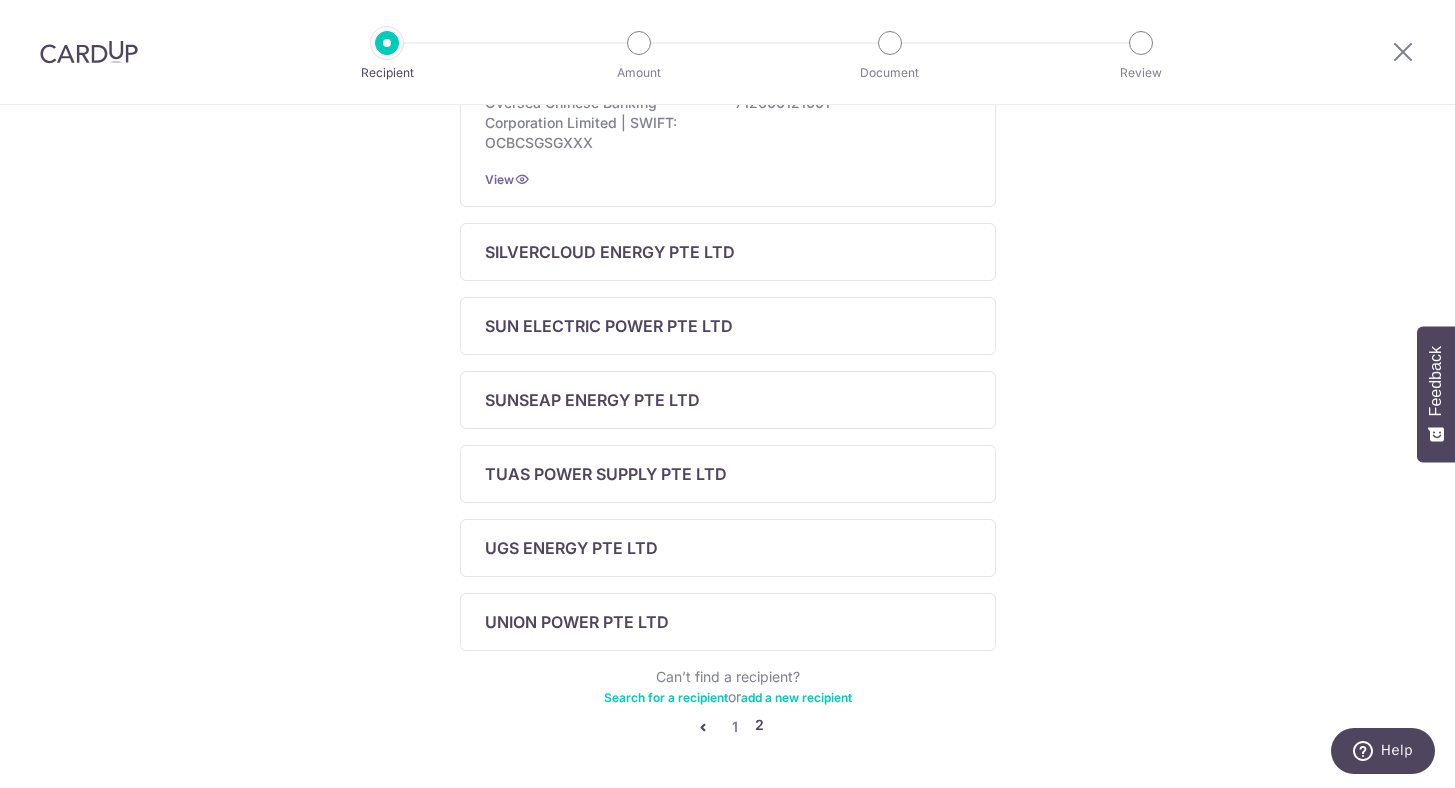 scroll, scrollTop: 602, scrollLeft: 0, axis: vertical 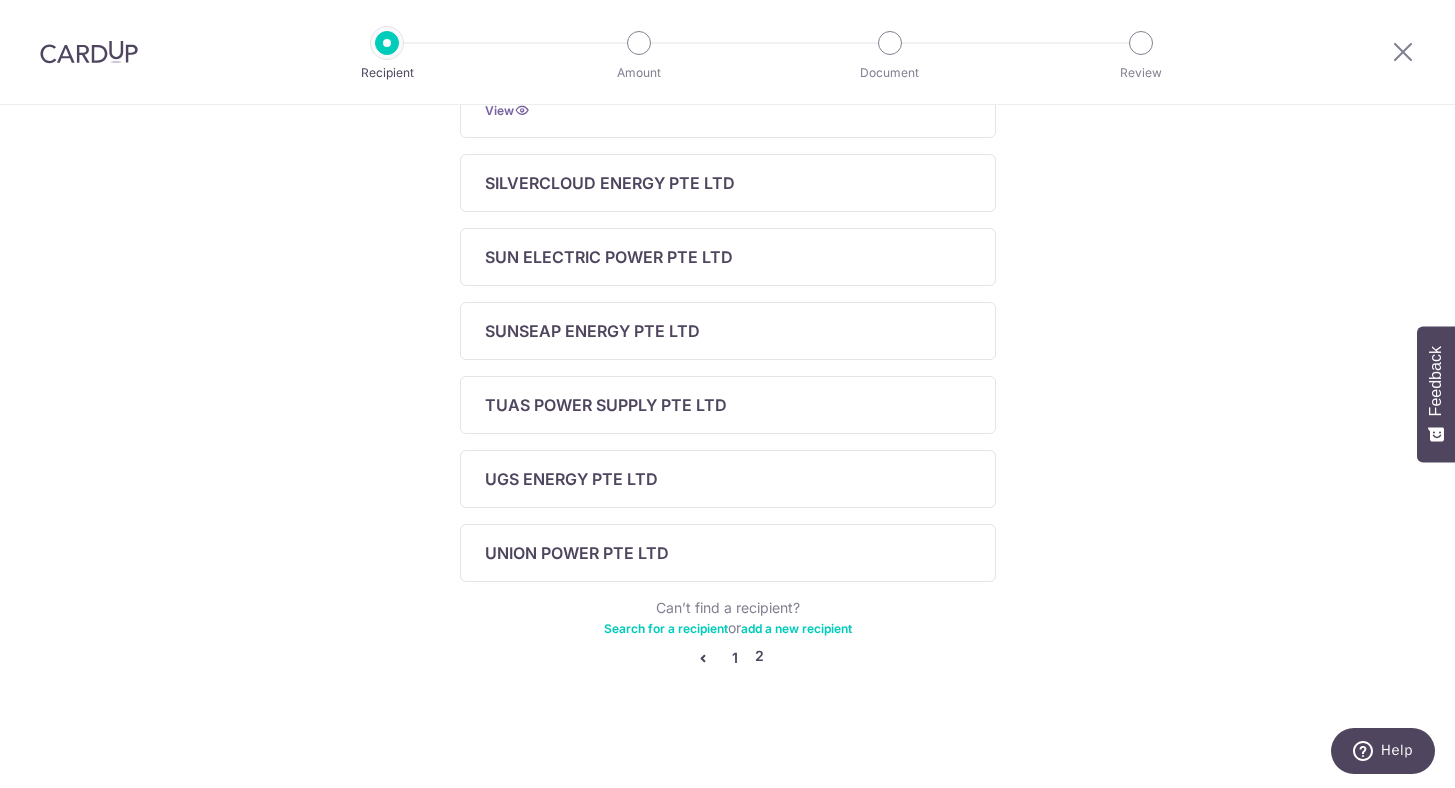 click on "1" at bounding box center (735, 658) 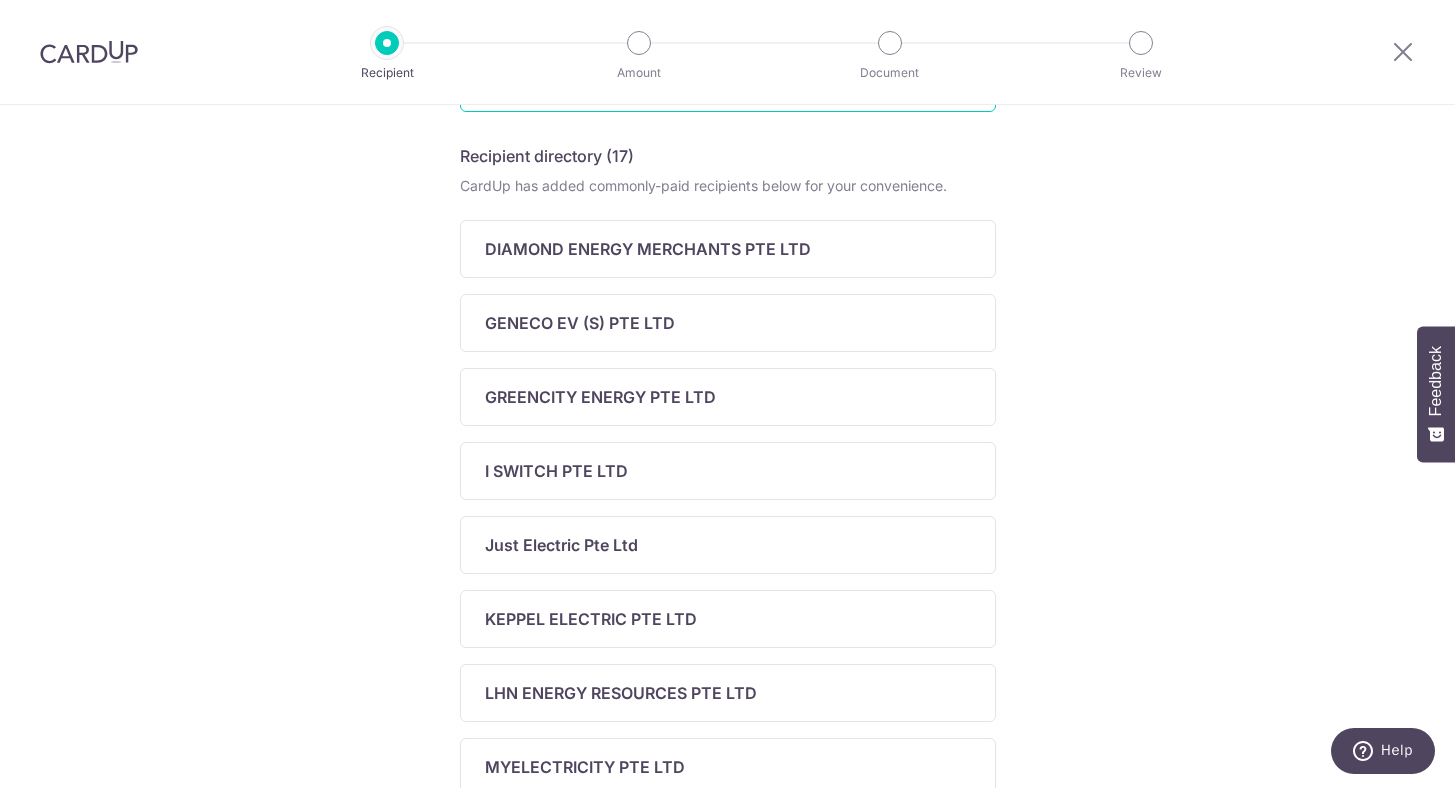 scroll, scrollTop: 381, scrollLeft: 0, axis: vertical 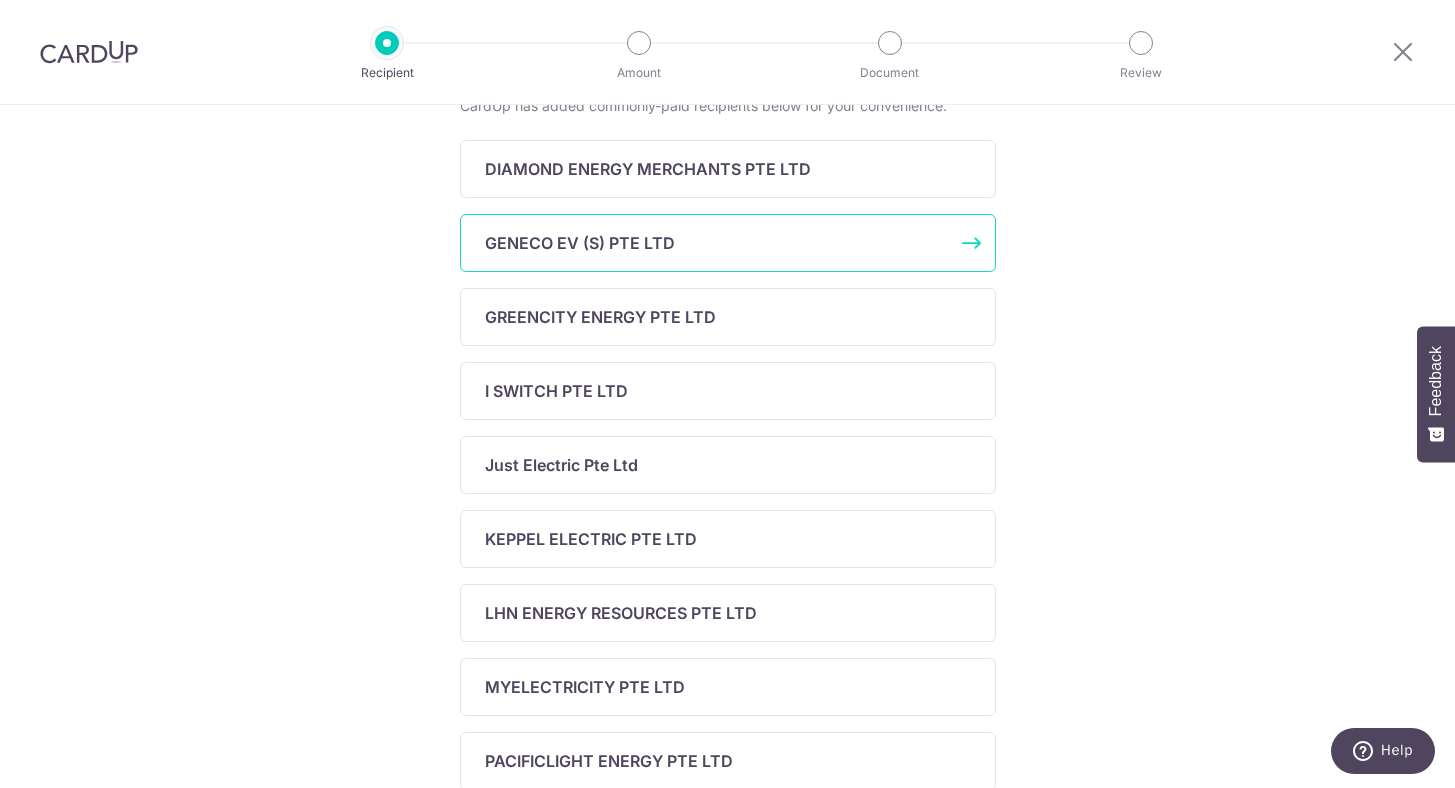 click on "GENECO EV (S) PTE LTD" at bounding box center [580, 243] 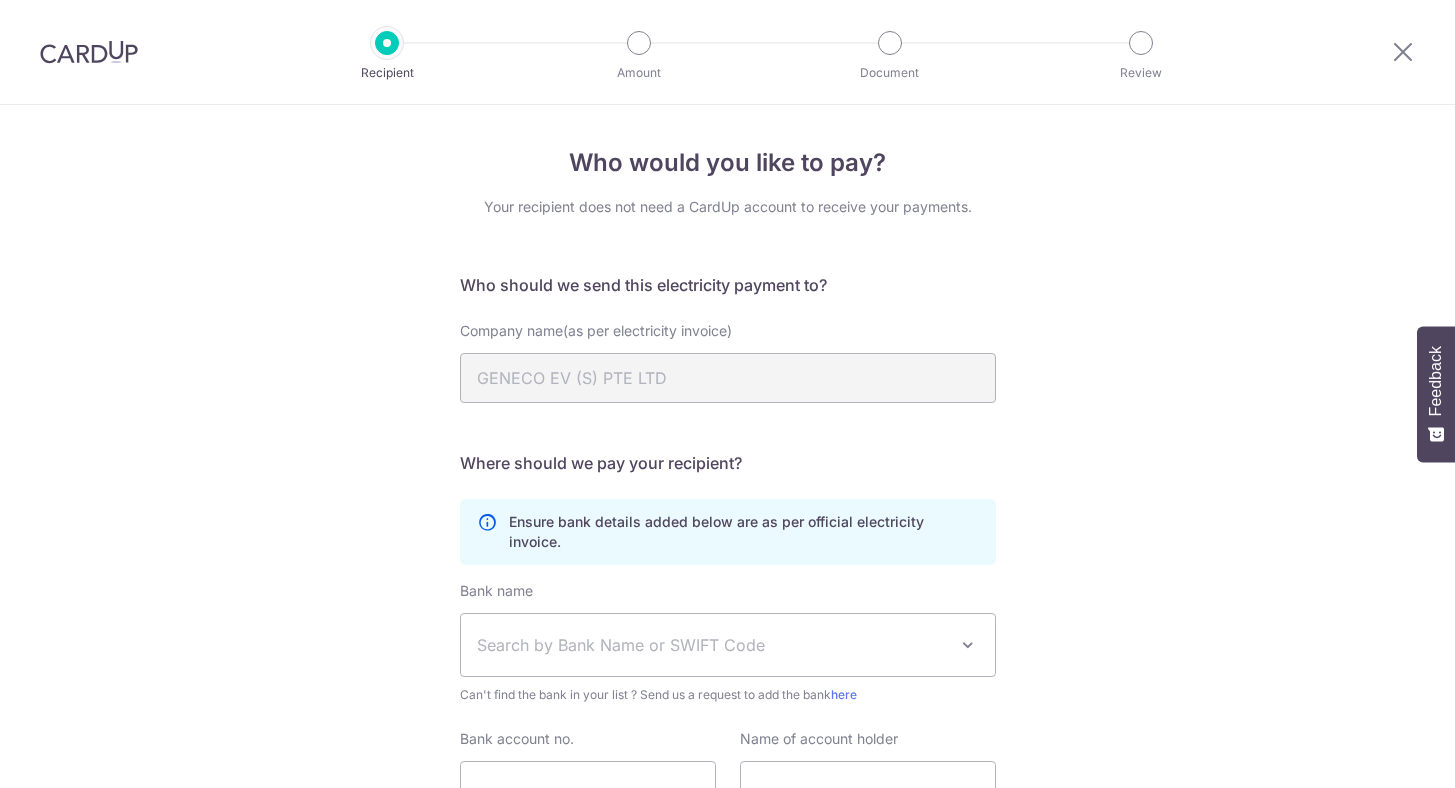 scroll, scrollTop: 0, scrollLeft: 0, axis: both 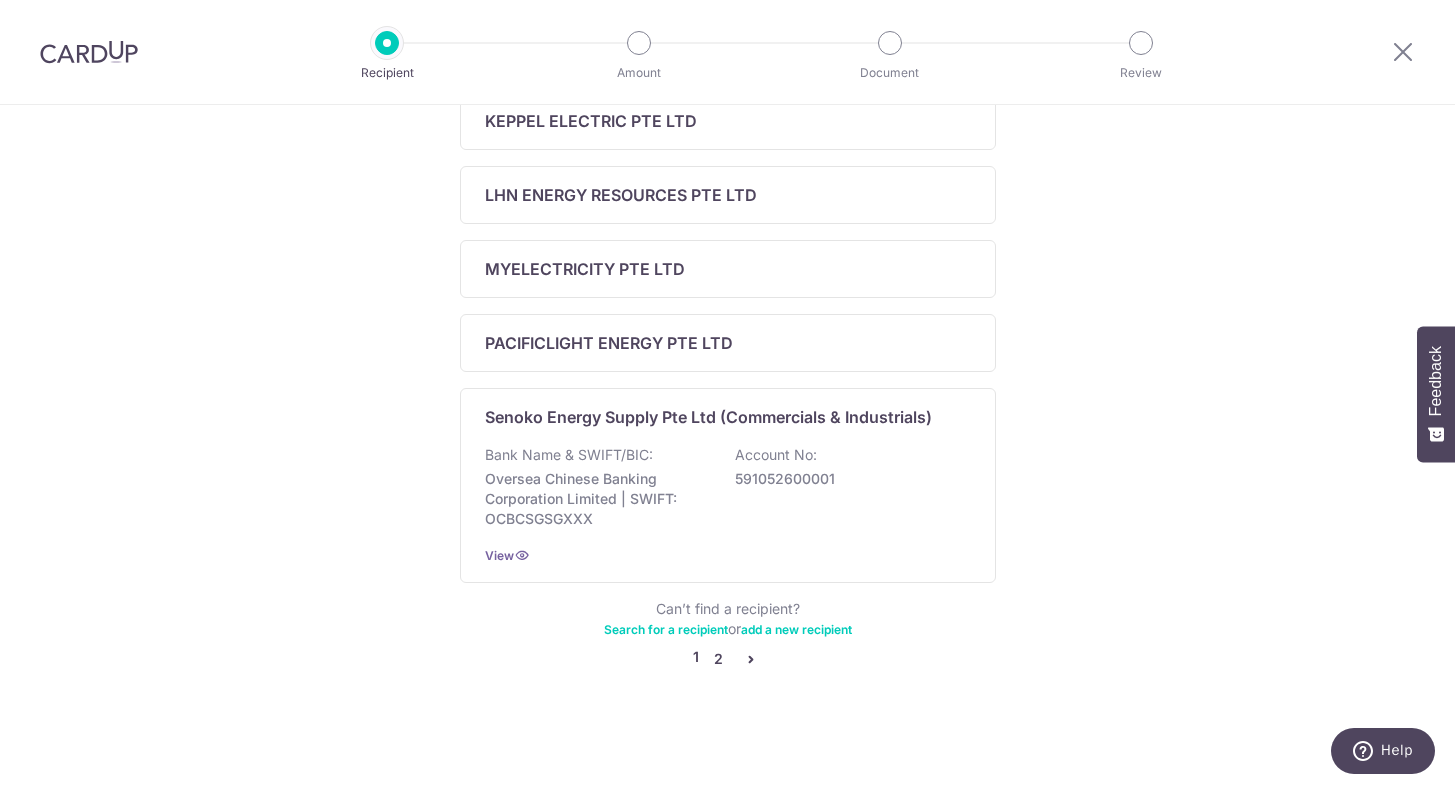 click on "2" at bounding box center (719, 659) 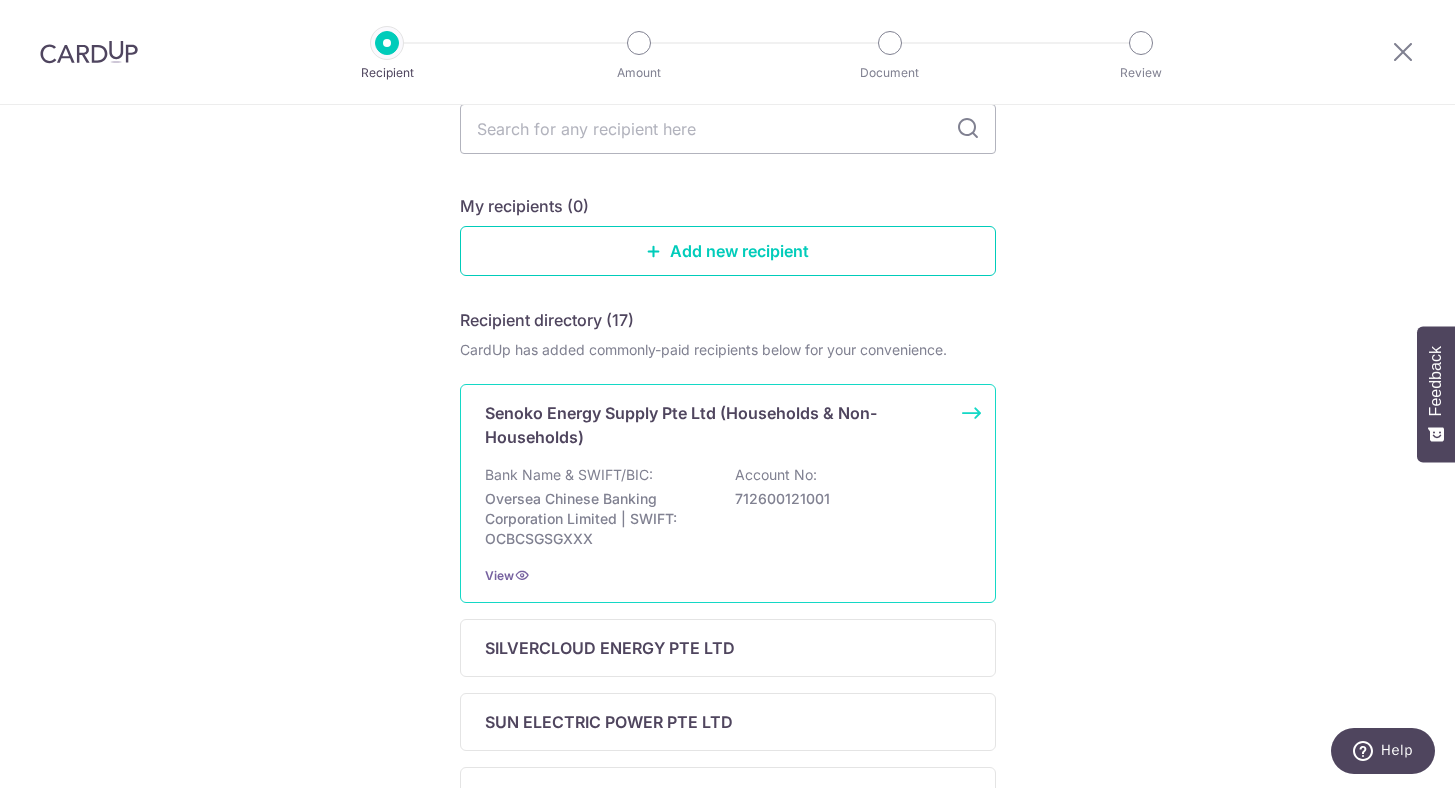 scroll, scrollTop: 0, scrollLeft: 0, axis: both 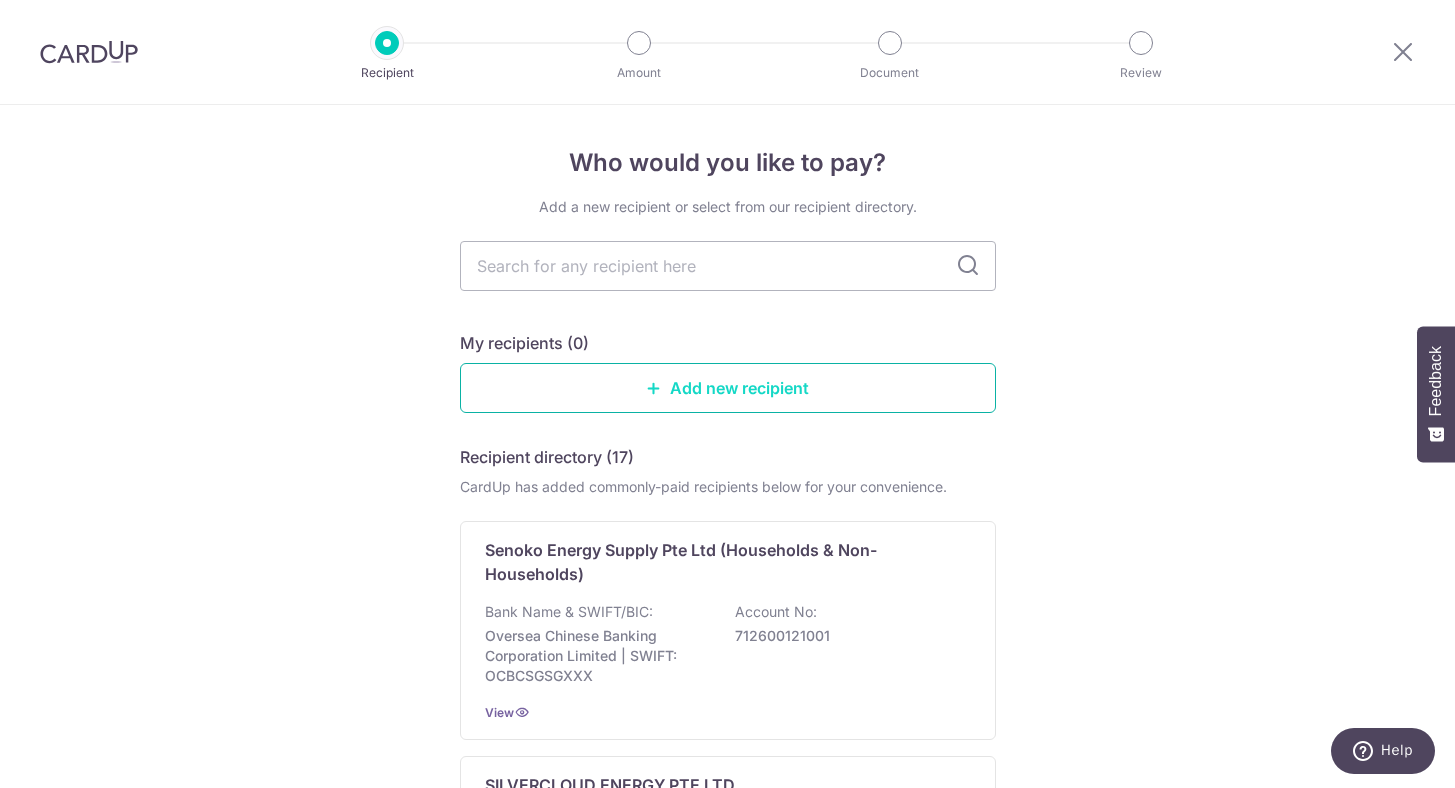 click on "Add new recipient" at bounding box center [728, 388] 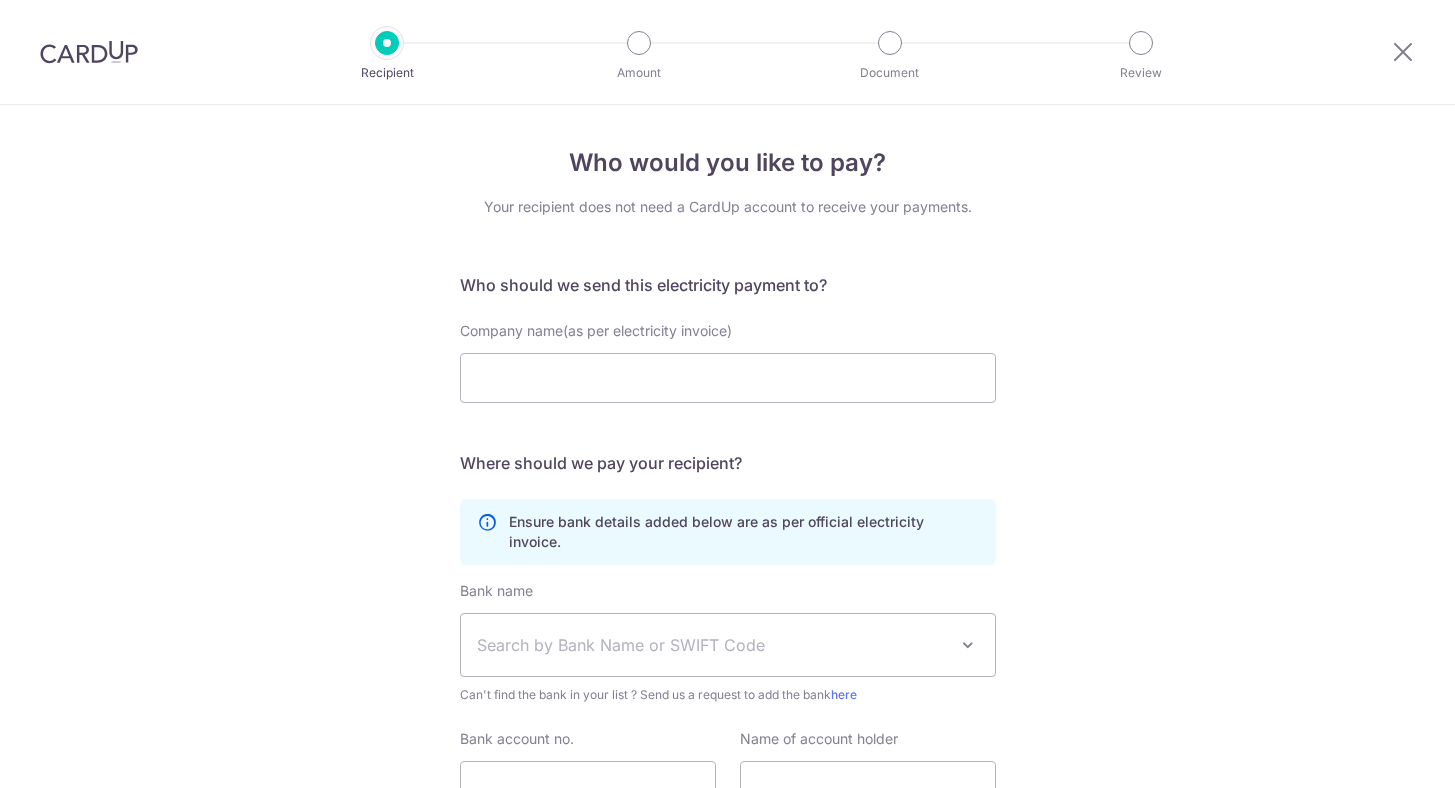 scroll, scrollTop: 0, scrollLeft: 0, axis: both 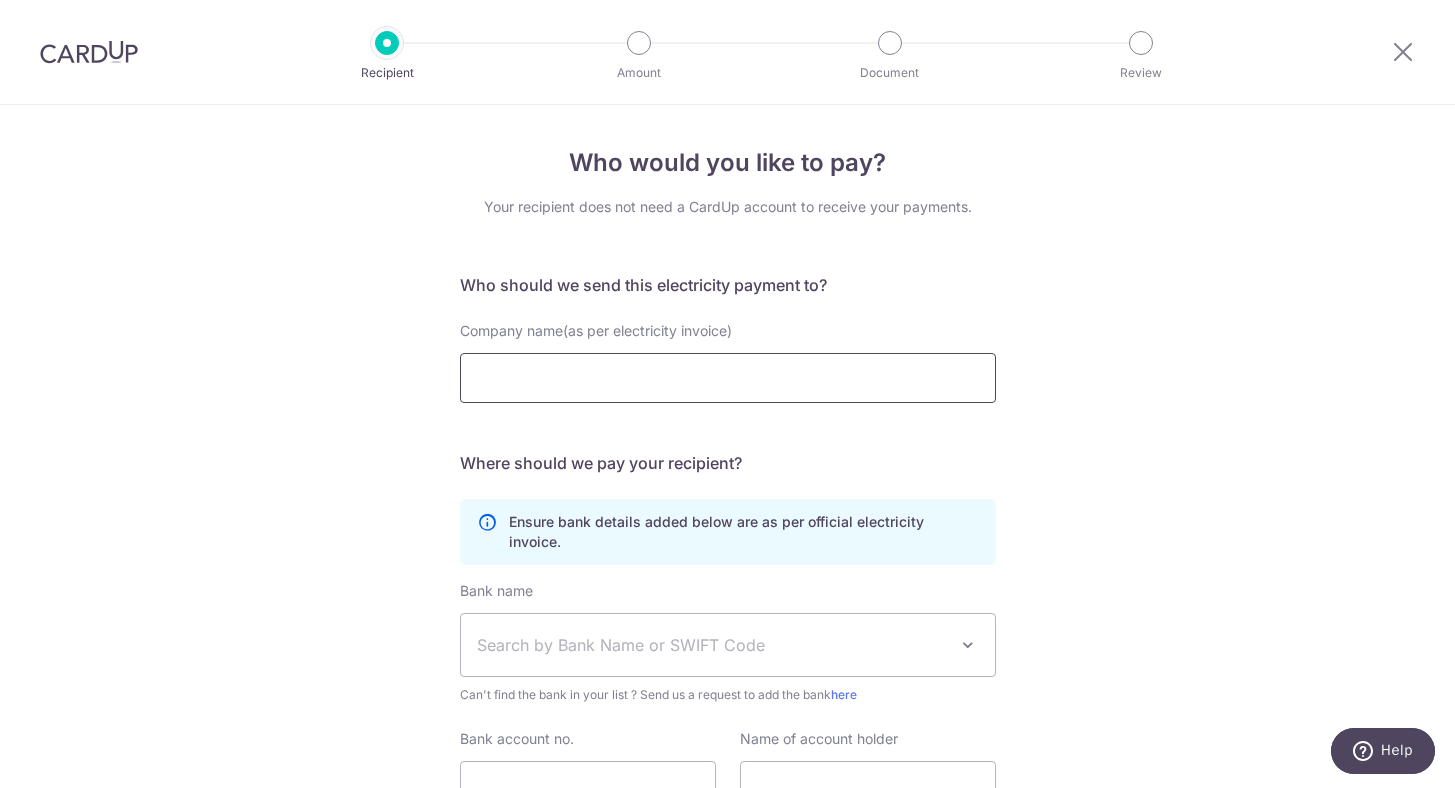 click on "Company name(as per electricity invoice)" at bounding box center [728, 378] 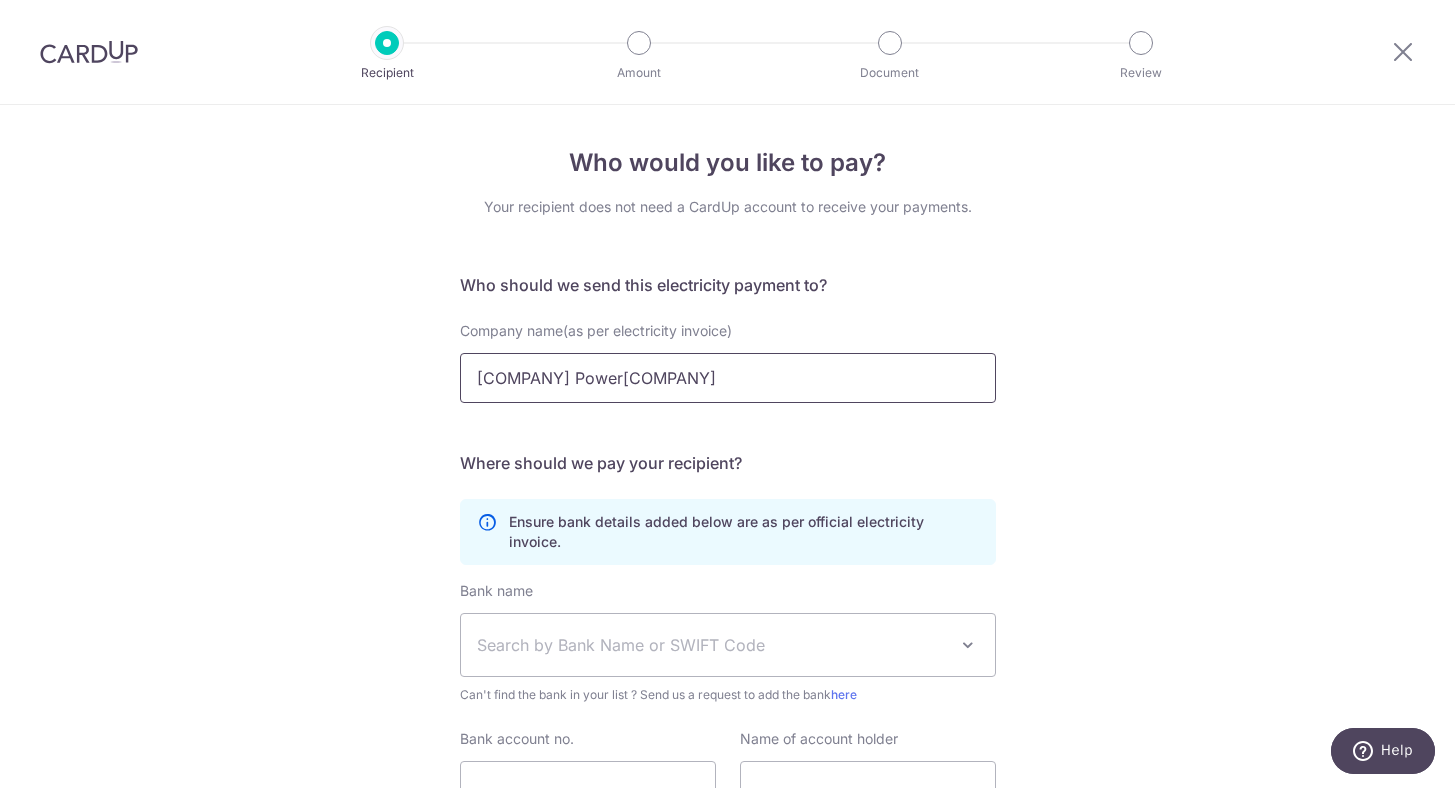 click on "[COMPANY] Power[COMPANY]" at bounding box center [728, 378] 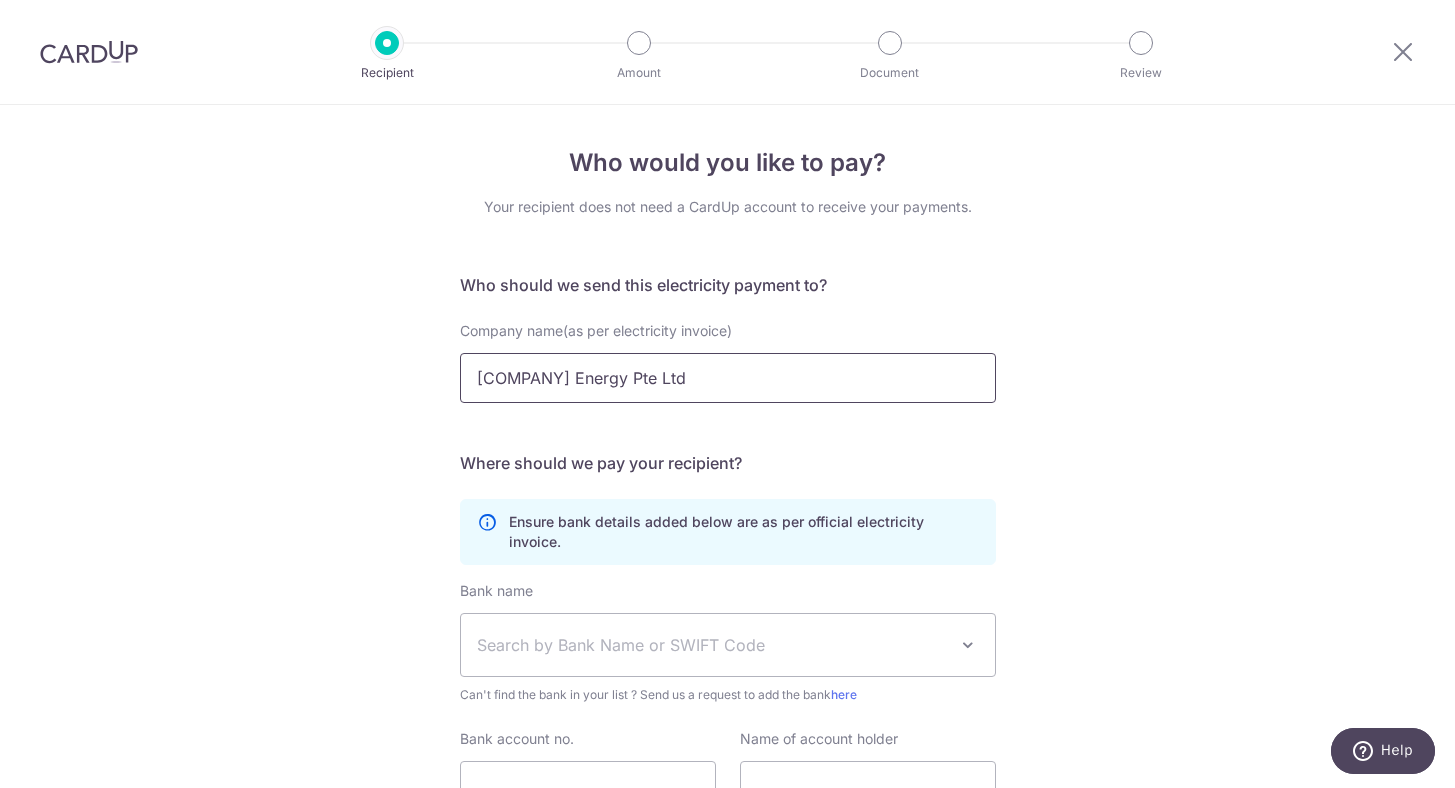 type on "[COMPANY] Energy Pte Ltd" 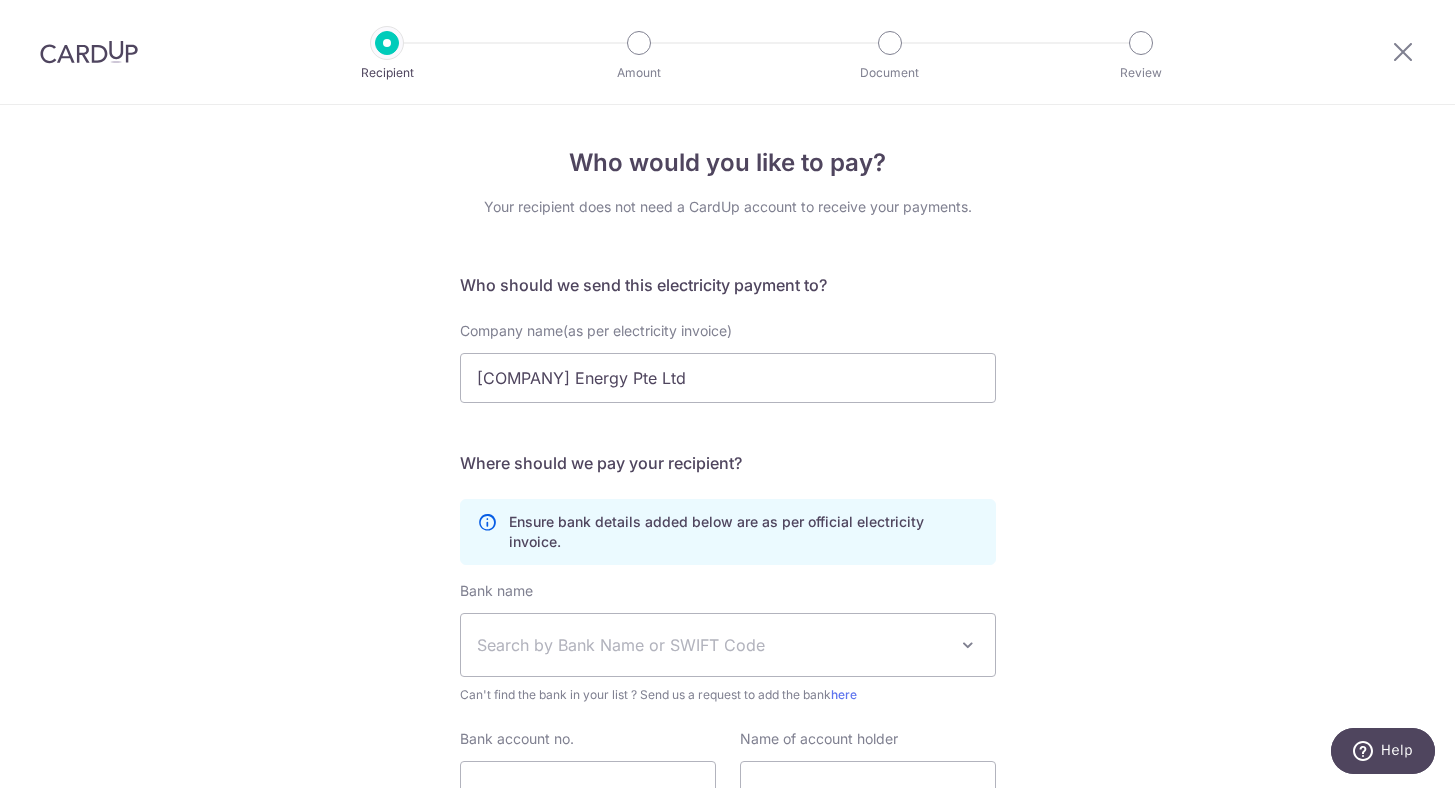 click on "Who should we send this electricity payment to?
Company name(as per electricity invoice)
[COMPANY] Energy Pte Ltd
Translation missing: en.no key
URL
Telephone
Where should we pay your recipient?
Ensure bank details added below are as per official electricity invoice.
Bank name
Select Bank
[BANK_NAME]
[BANK_NAME]
[BANK_NAME]" at bounding box center (727, 538) 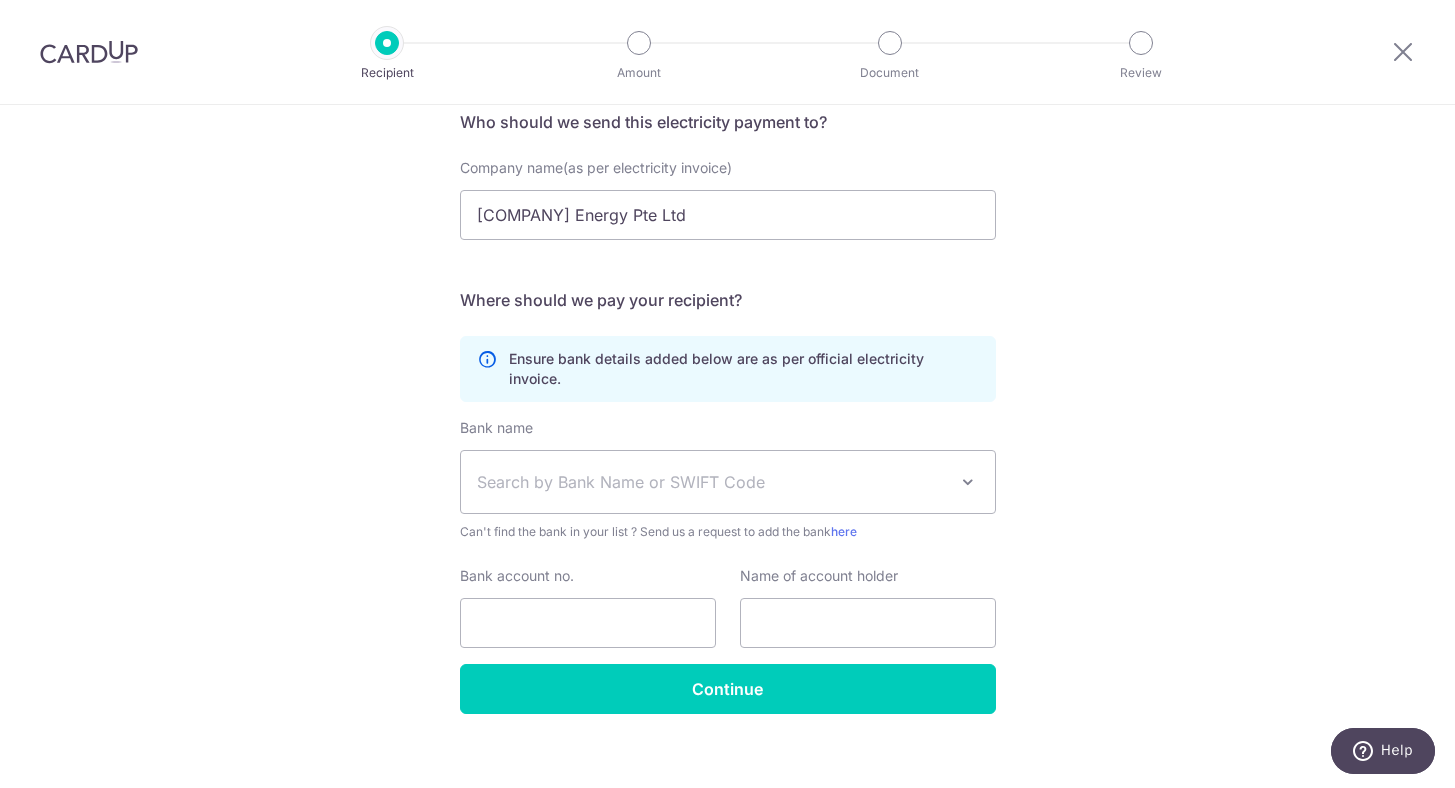 click at bounding box center (89, 52) 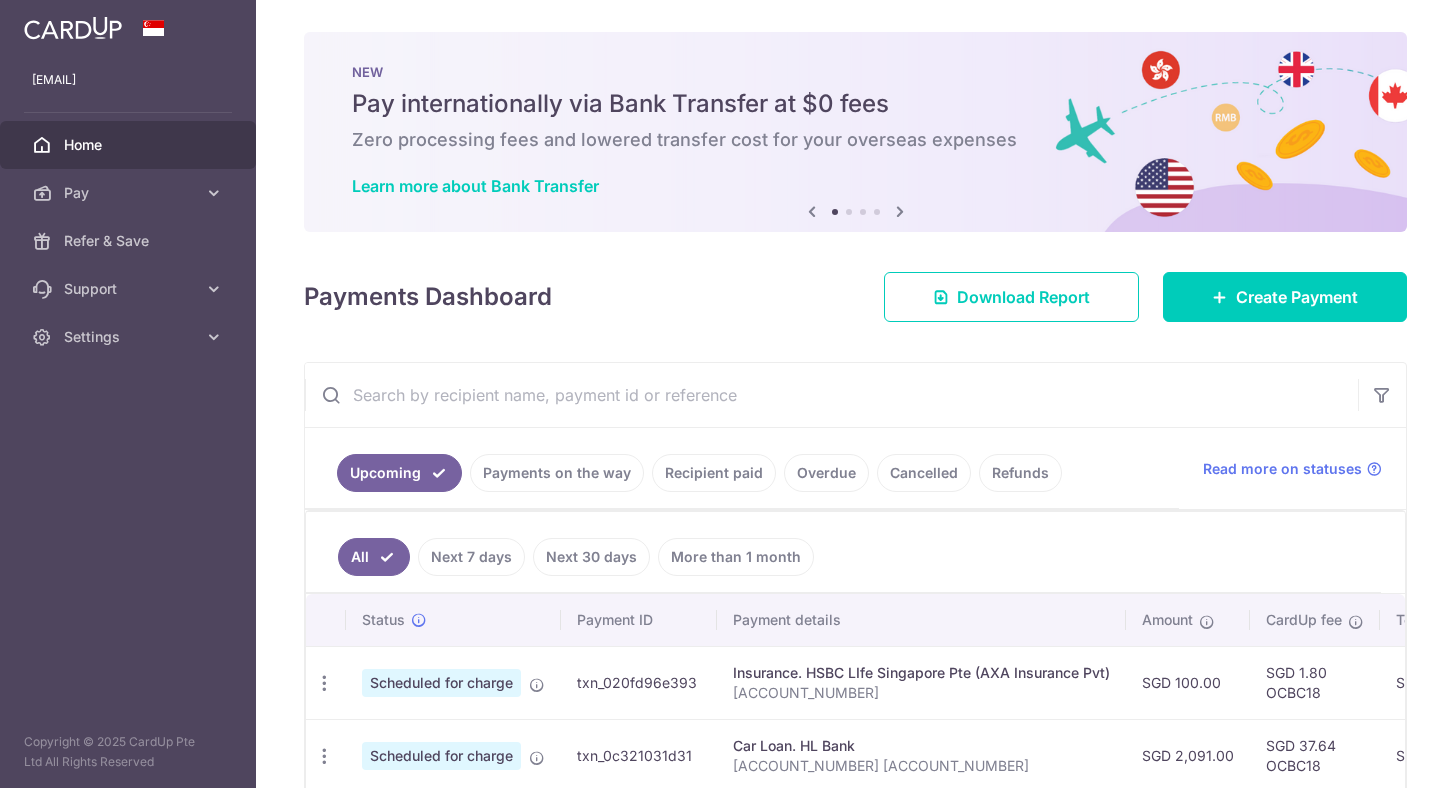 scroll, scrollTop: 0, scrollLeft: 0, axis: both 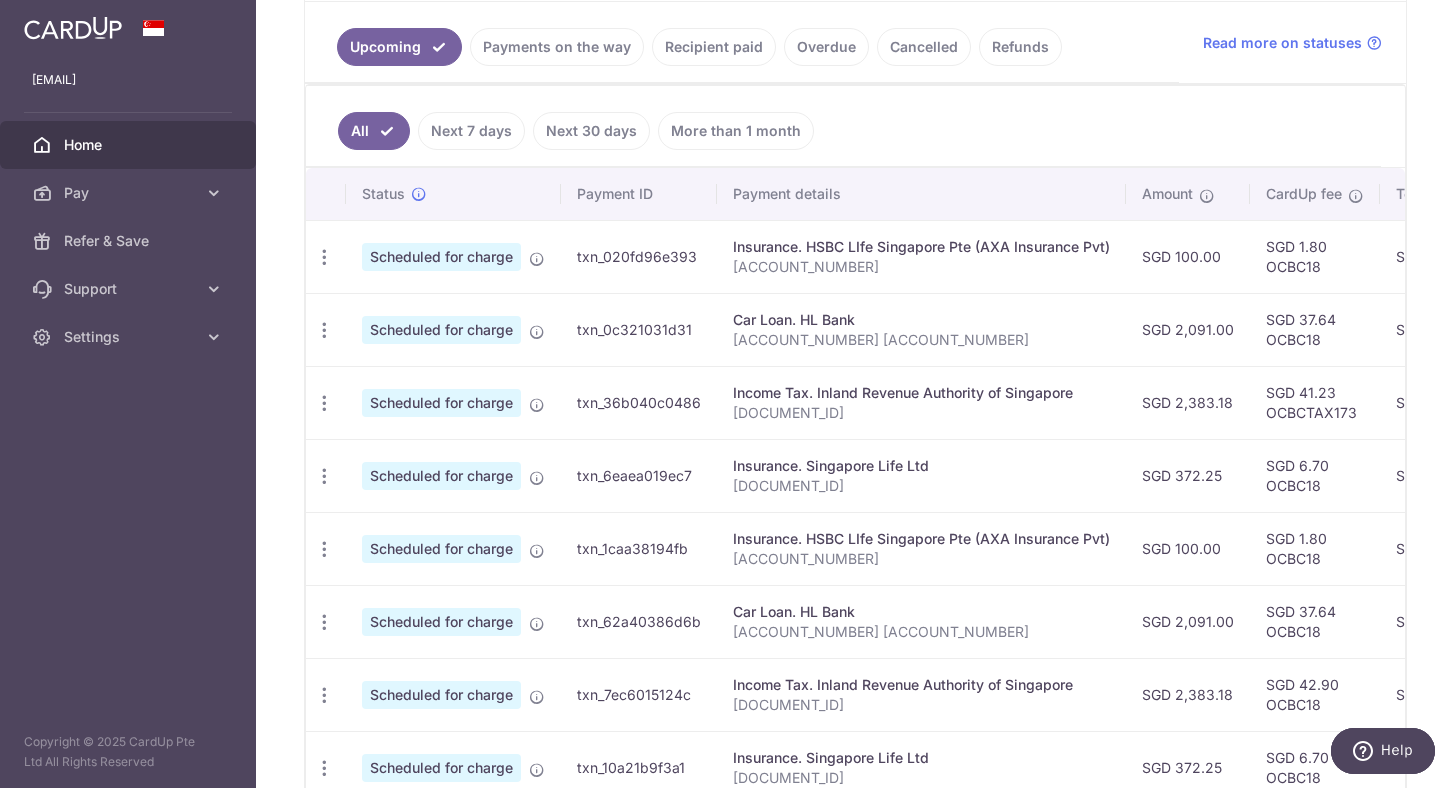 click on "Next 7 days" at bounding box center (471, 131) 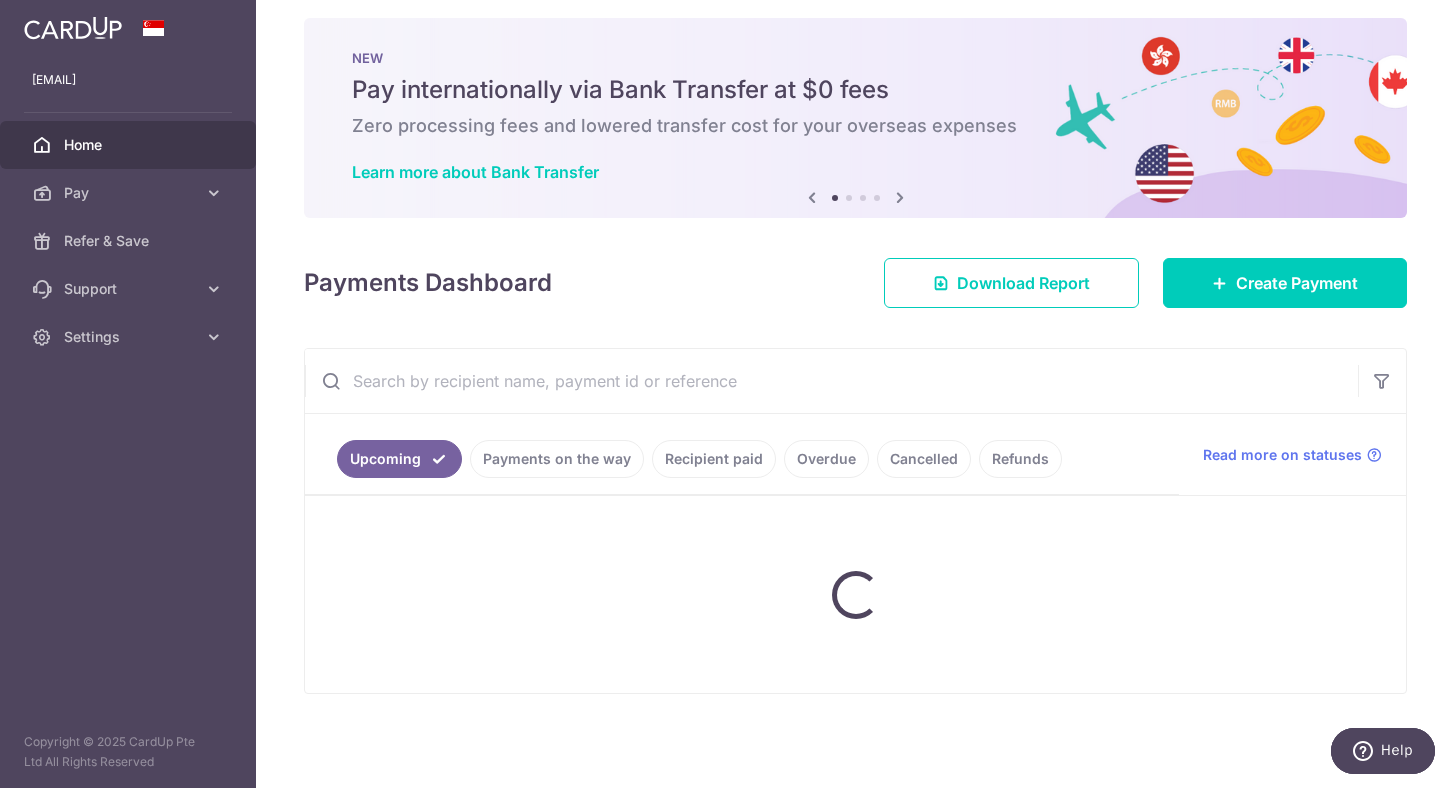 scroll, scrollTop: 113, scrollLeft: 0, axis: vertical 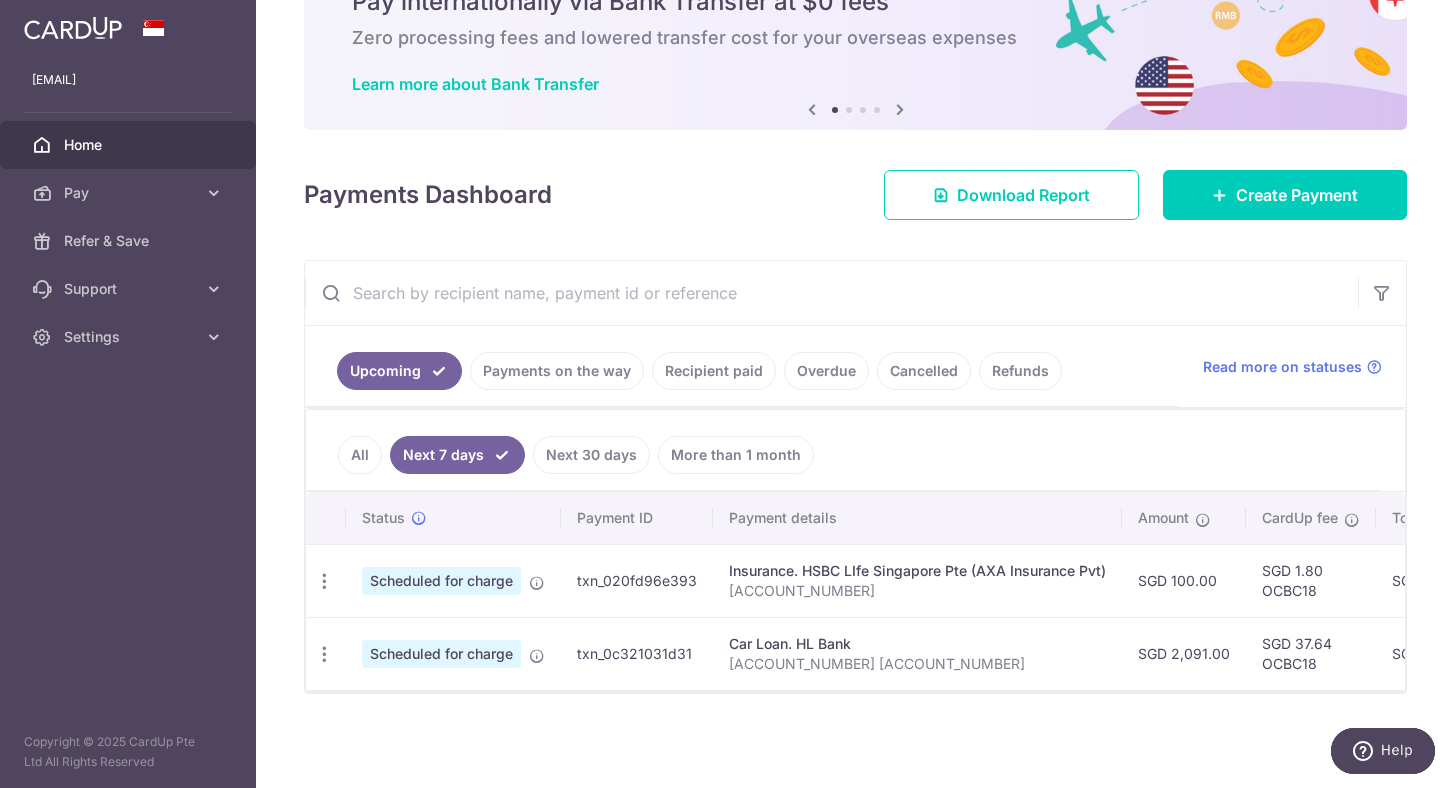 click on "Next 30 days" at bounding box center (591, 455) 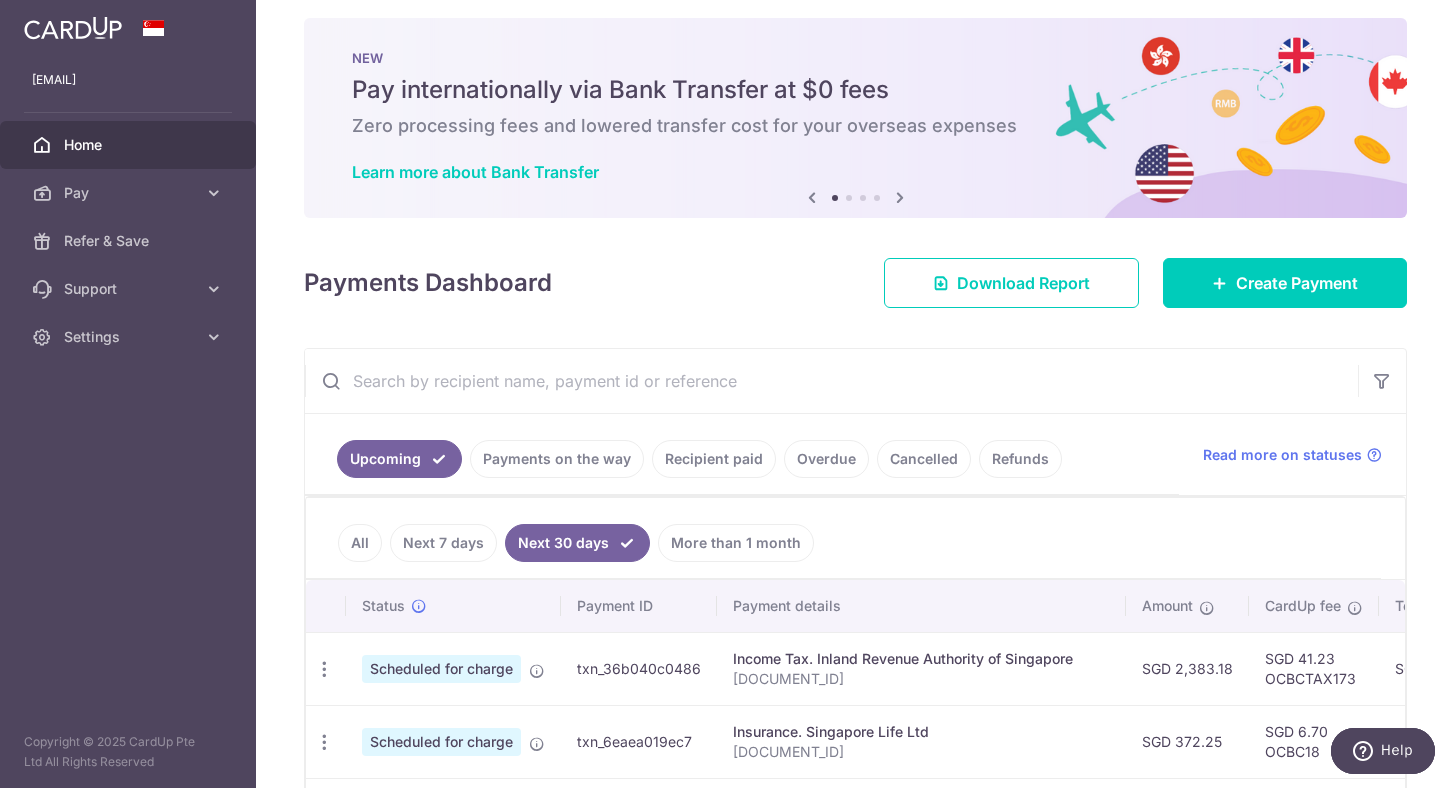 scroll, scrollTop: 186, scrollLeft: 0, axis: vertical 